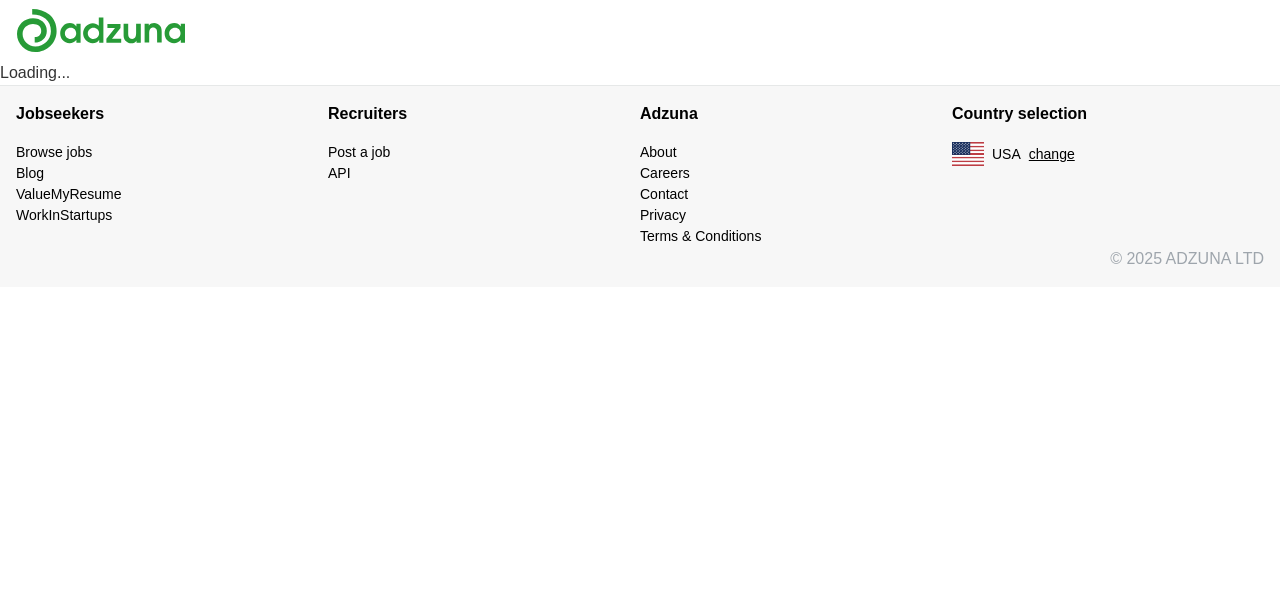 scroll, scrollTop: 0, scrollLeft: 0, axis: both 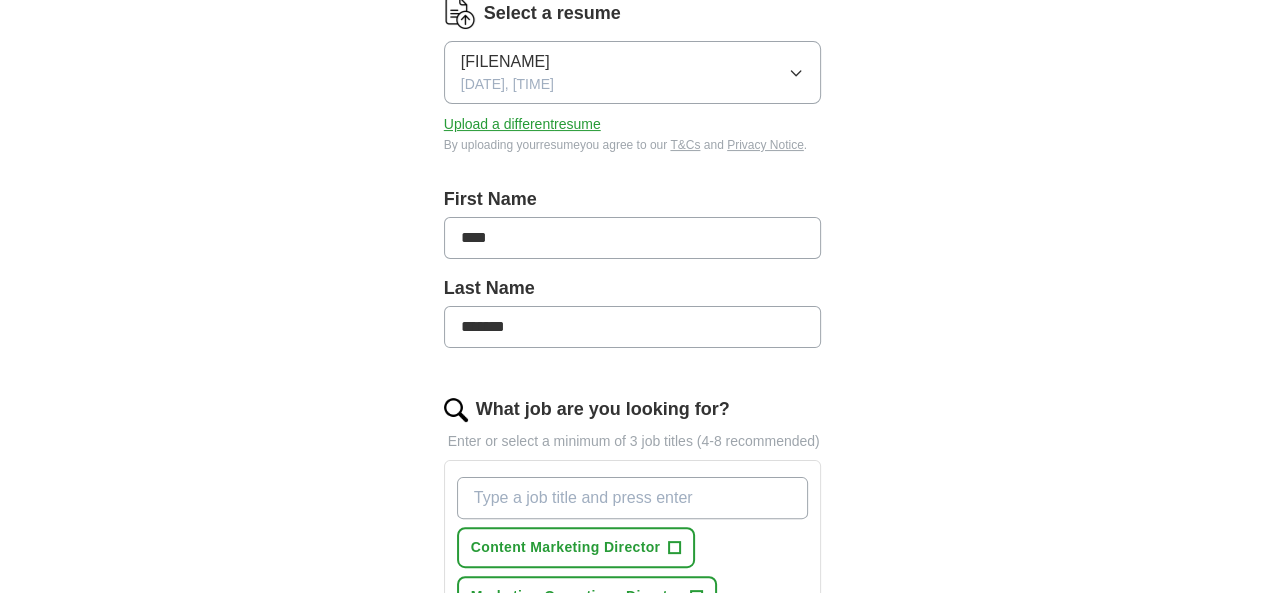 click on "What job are you looking for?" at bounding box center [633, 498] 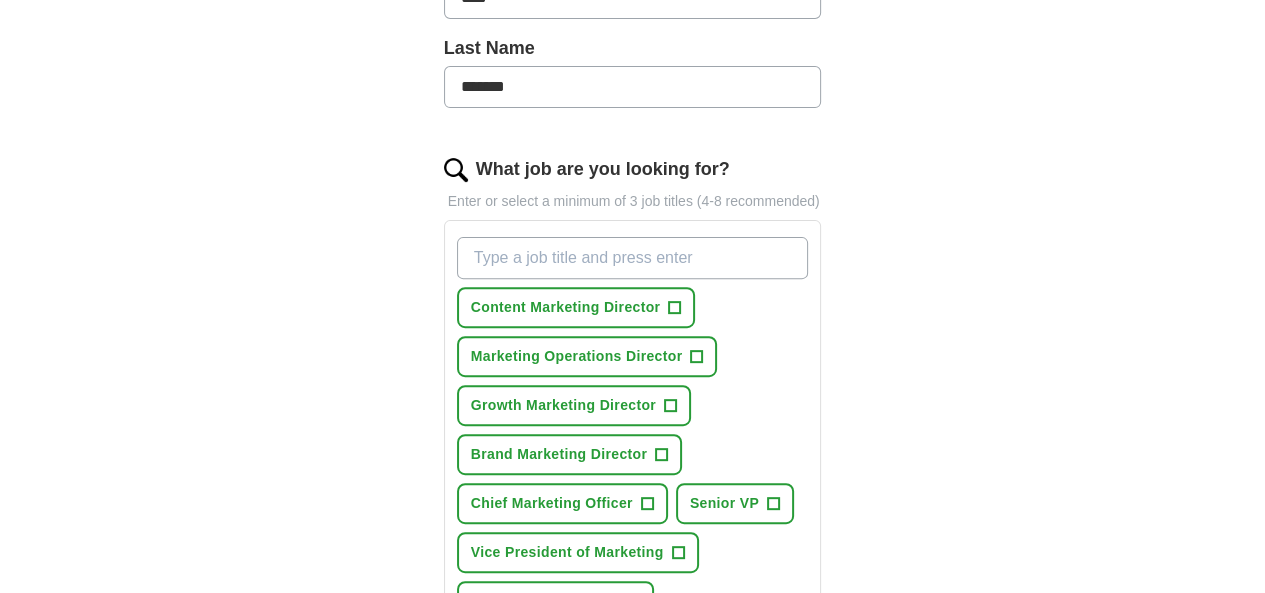 scroll, scrollTop: 600, scrollLeft: 0, axis: vertical 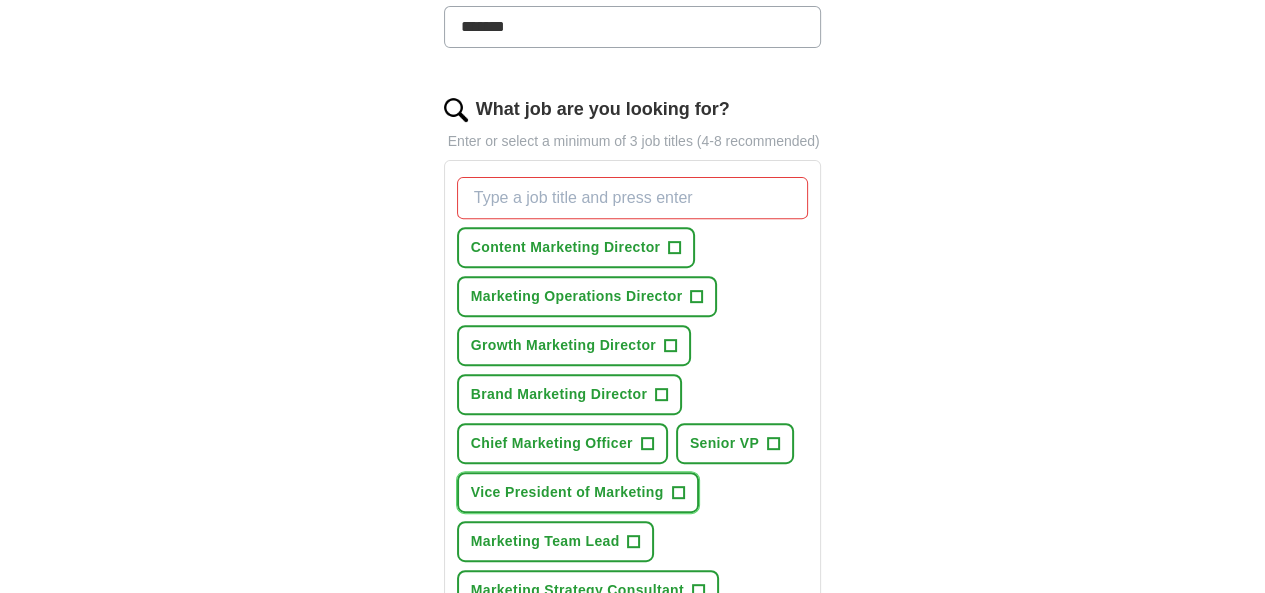 click on "+" at bounding box center [678, 493] 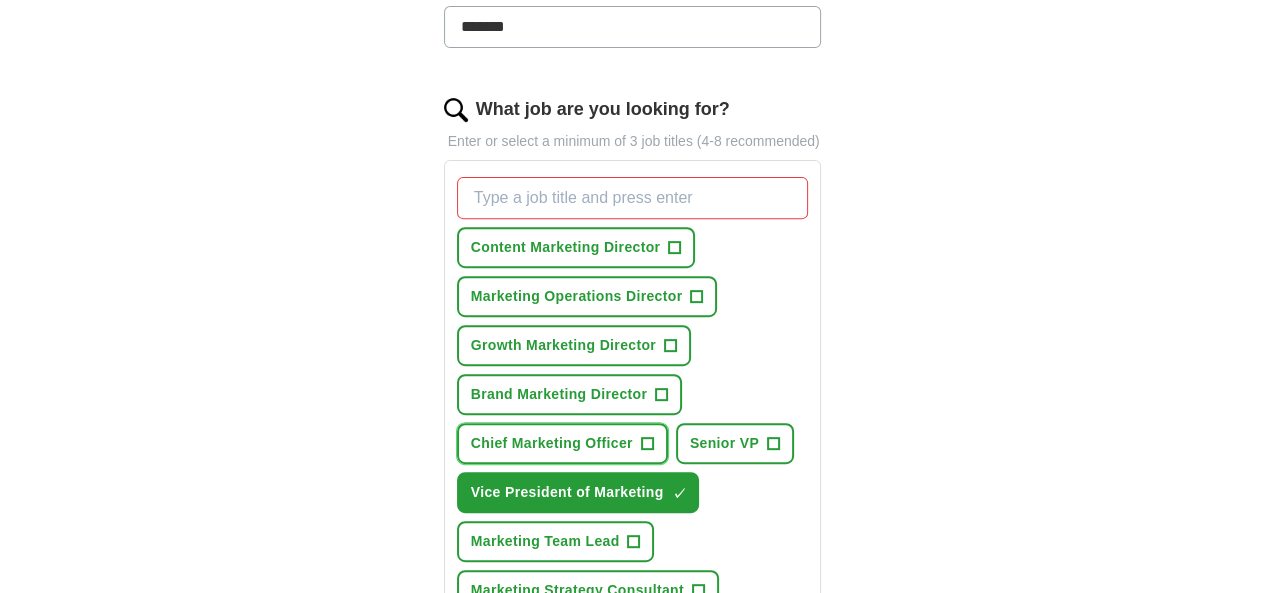 click on "+" at bounding box center (647, 444) 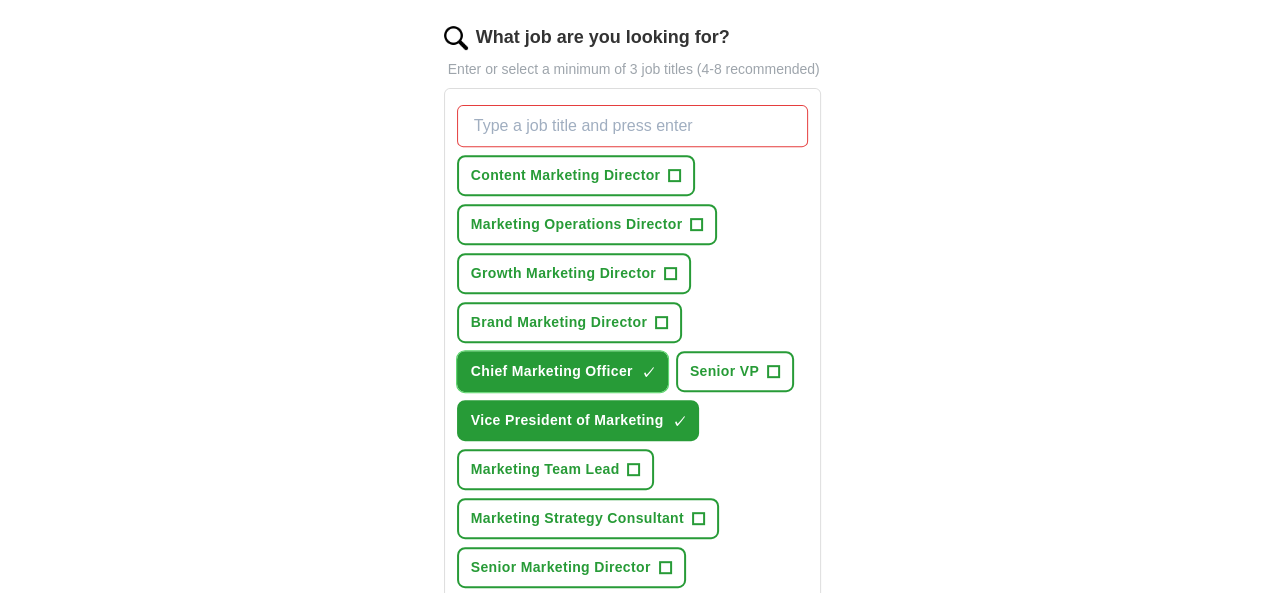 scroll, scrollTop: 600, scrollLeft: 0, axis: vertical 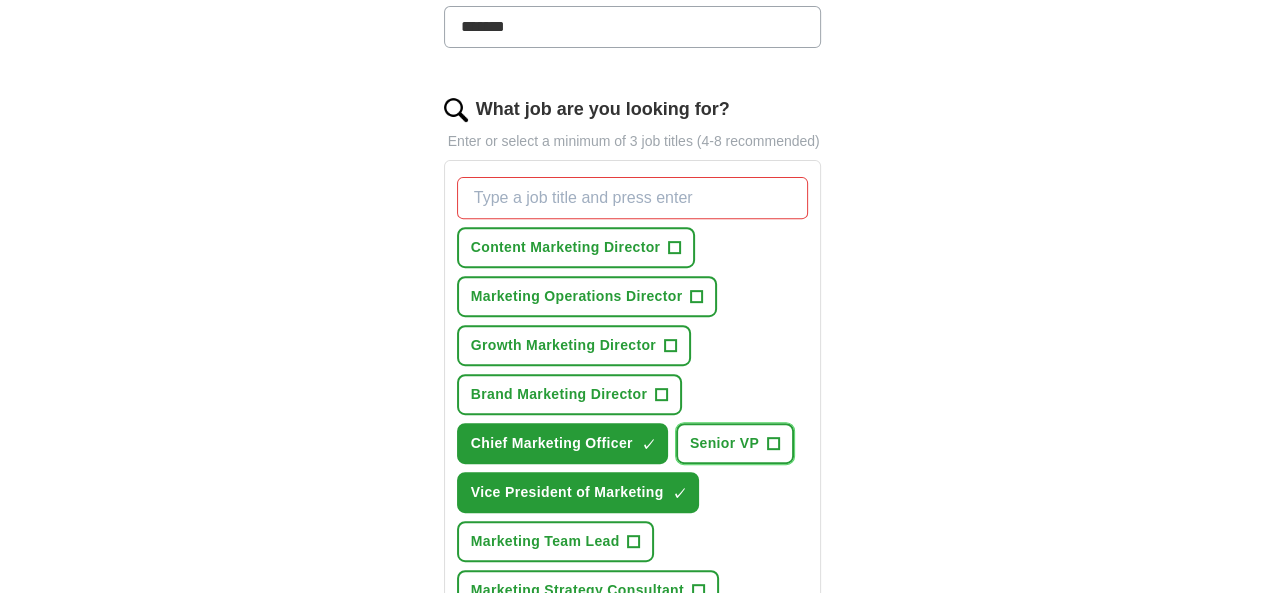click on "+" at bounding box center (774, 444) 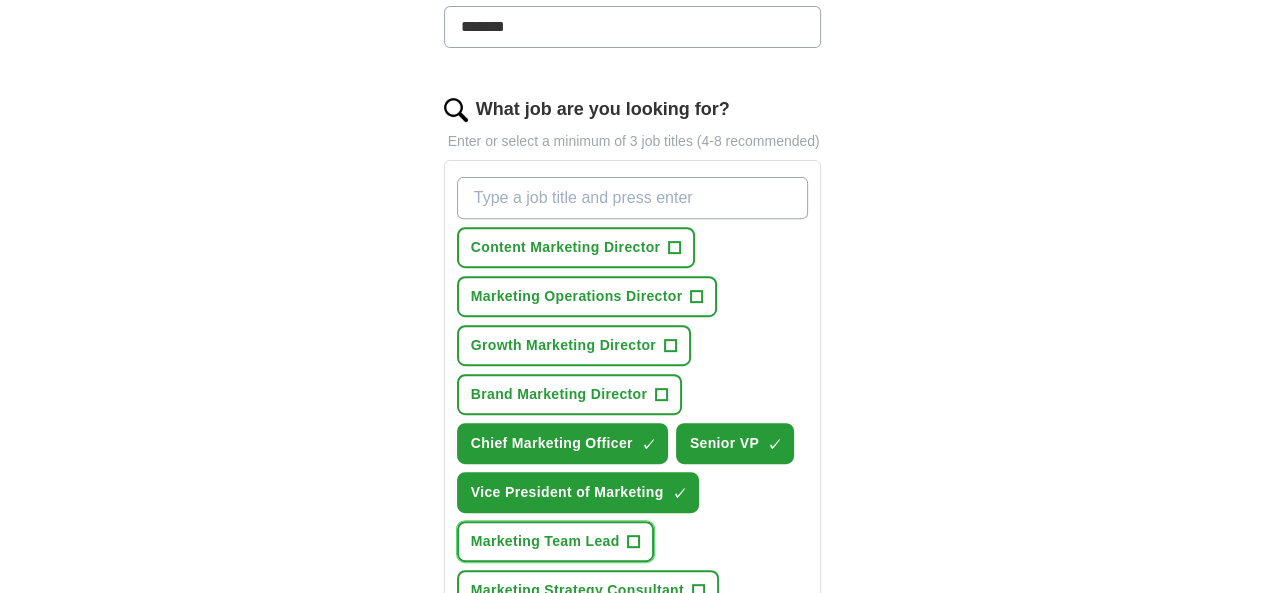 click on "+" at bounding box center [634, 542] 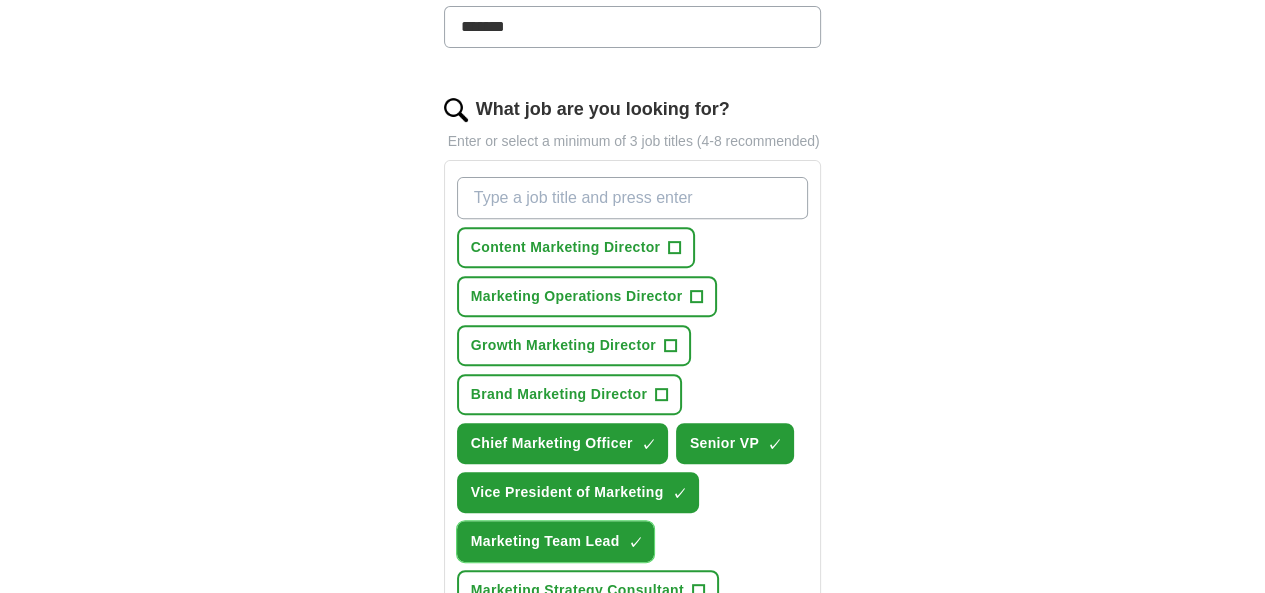 scroll, scrollTop: 700, scrollLeft: 0, axis: vertical 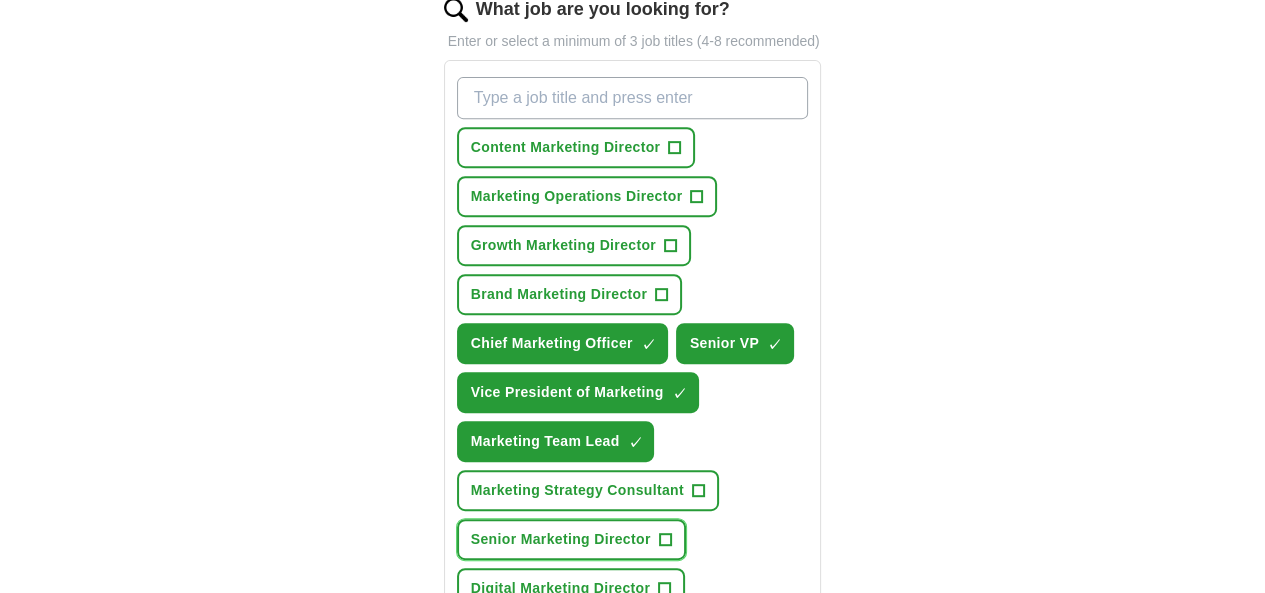 click on "Senior Marketing Director +" at bounding box center [571, 539] 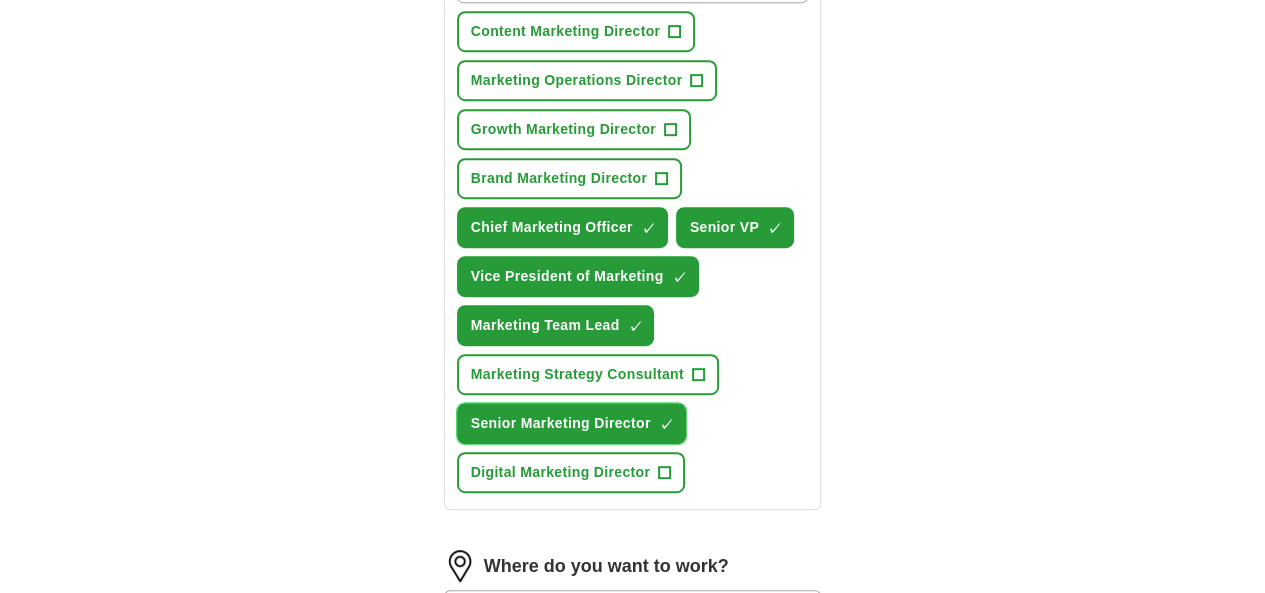 scroll, scrollTop: 900, scrollLeft: 0, axis: vertical 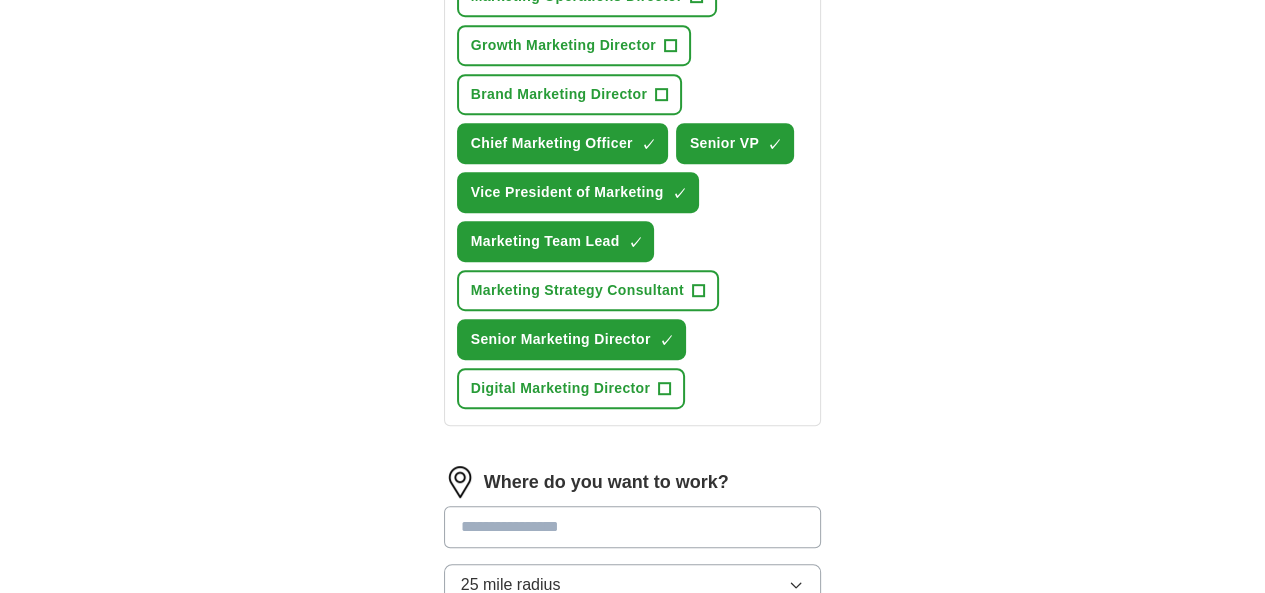 click at bounding box center (633, 527) 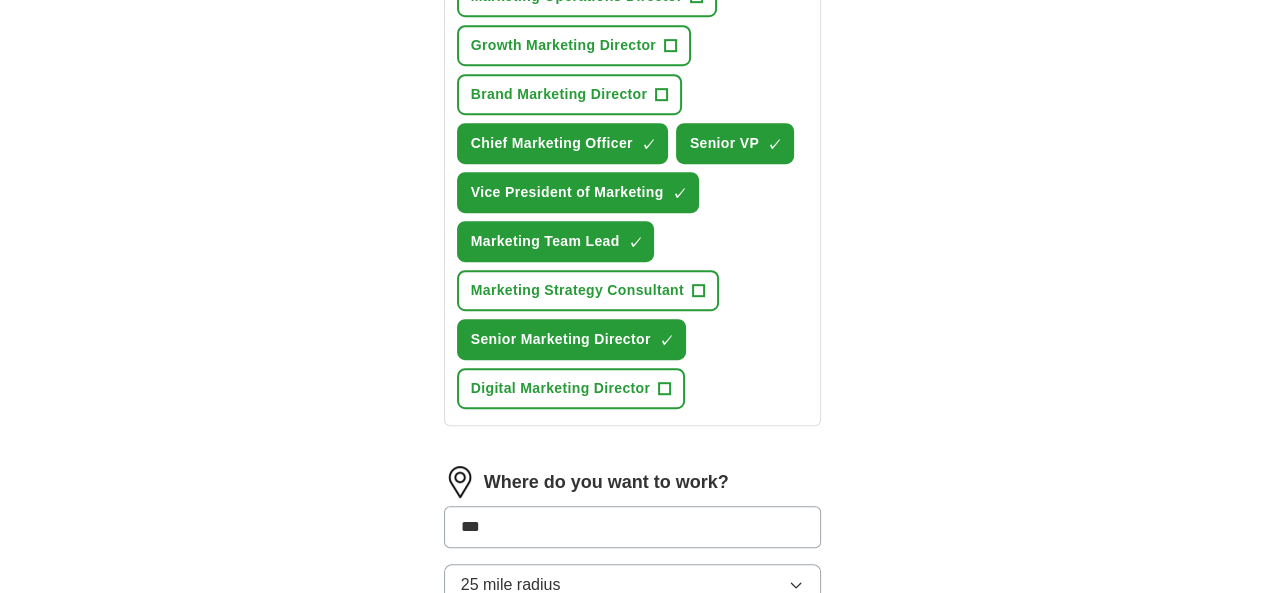 type on "****" 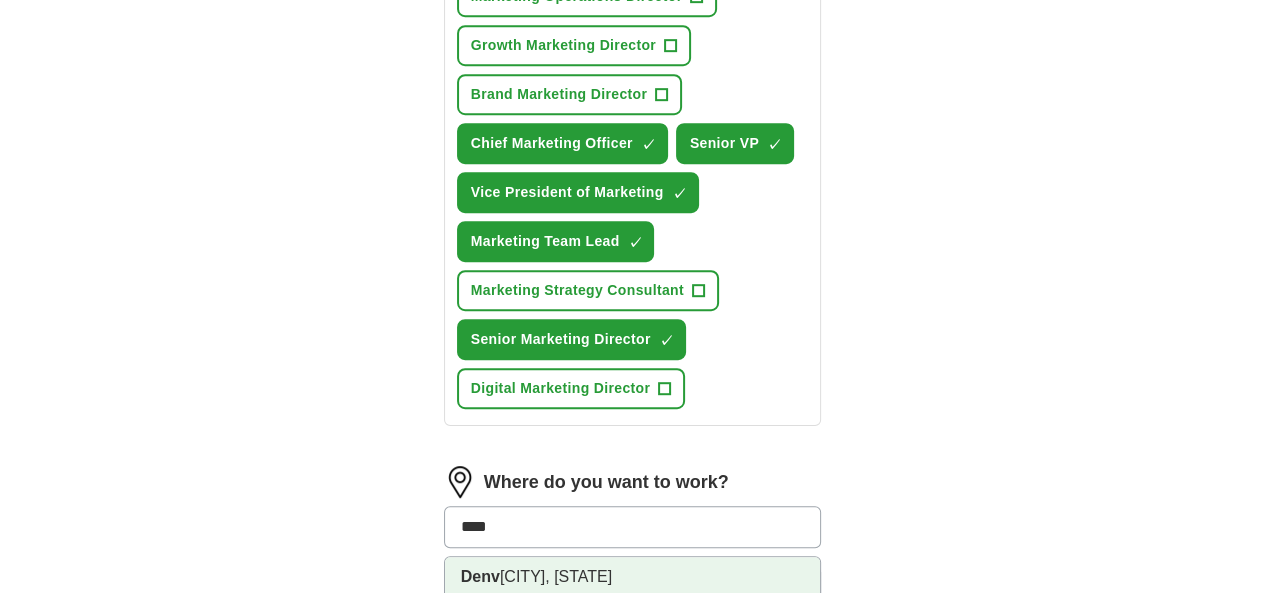click on "[CITY], [STATE]" at bounding box center [633, 577] 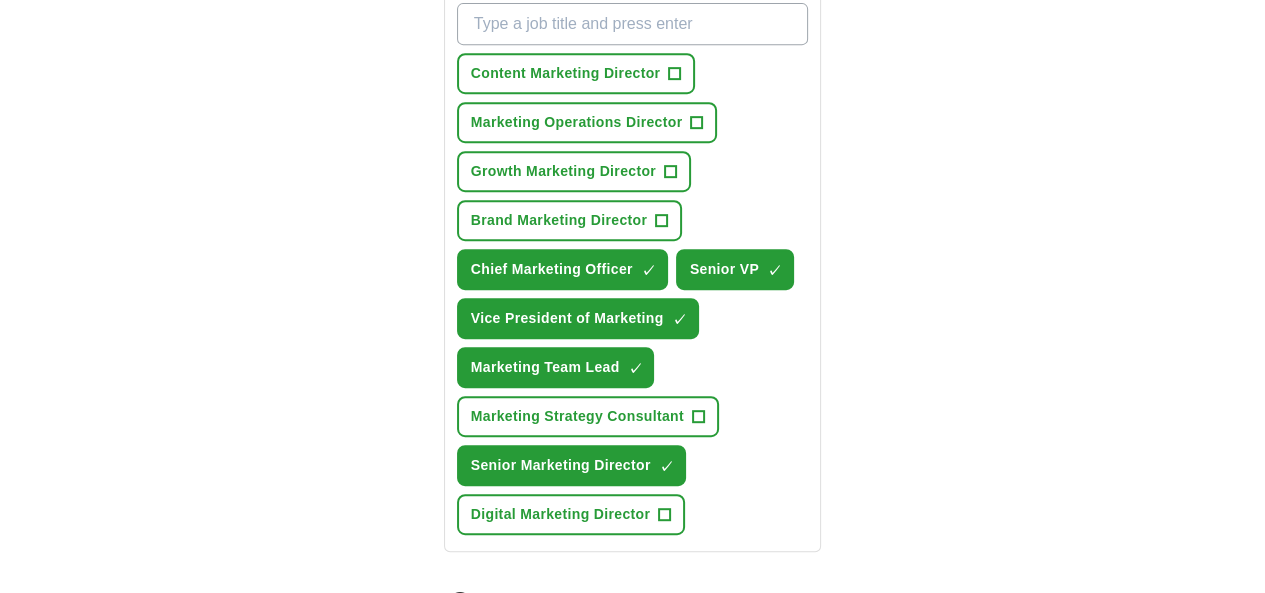 scroll, scrollTop: 800, scrollLeft: 0, axis: vertical 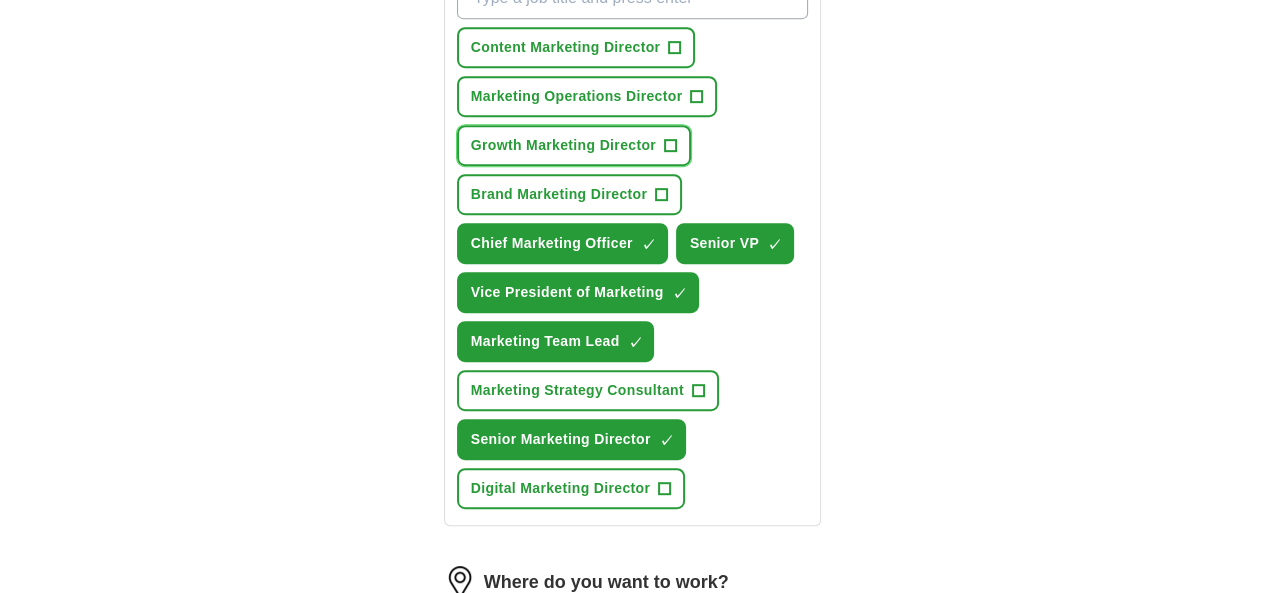 click on "+" at bounding box center [671, 146] 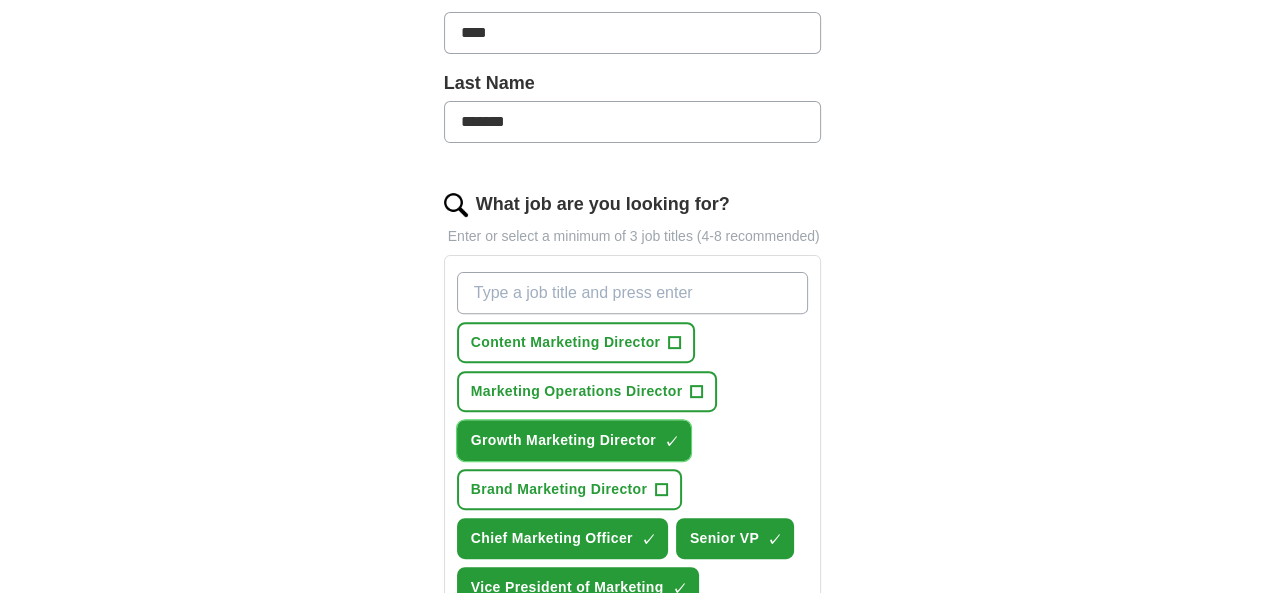 scroll, scrollTop: 500, scrollLeft: 0, axis: vertical 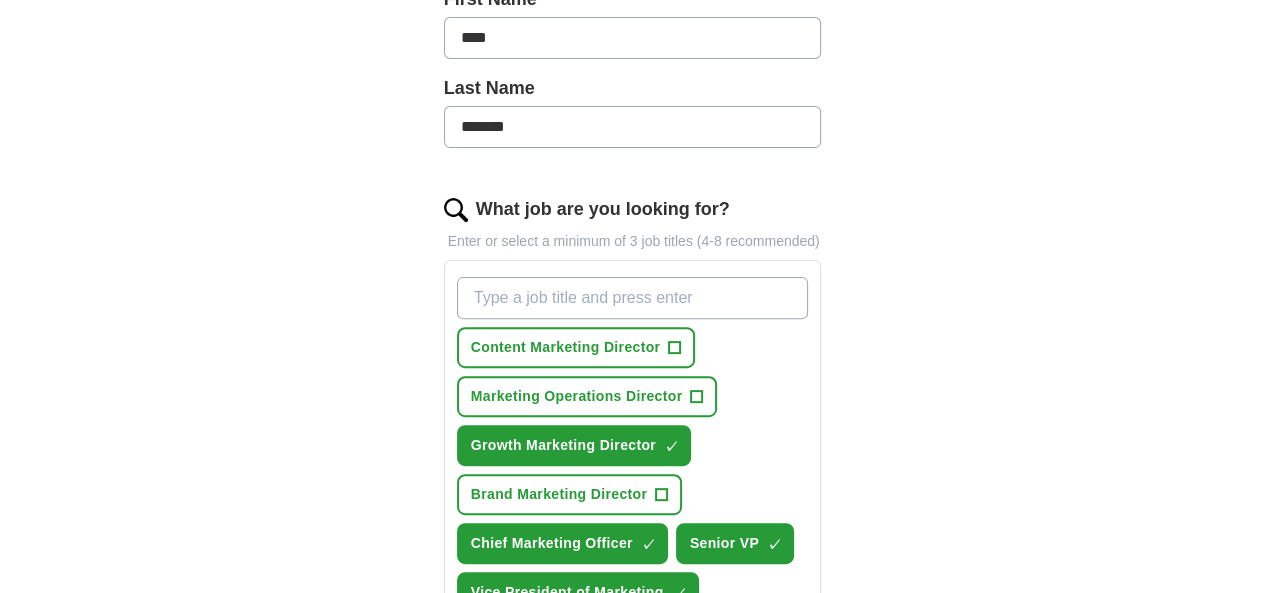 click on "What job are you looking for?" at bounding box center (633, 298) 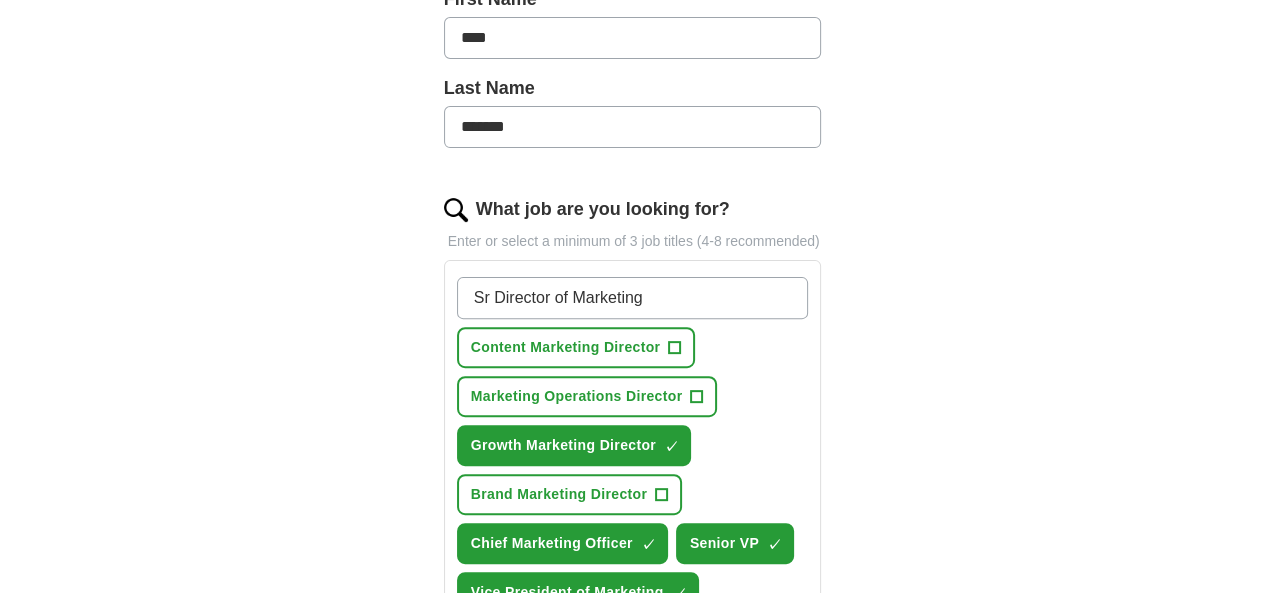 type on "Sr Director of Marketing" 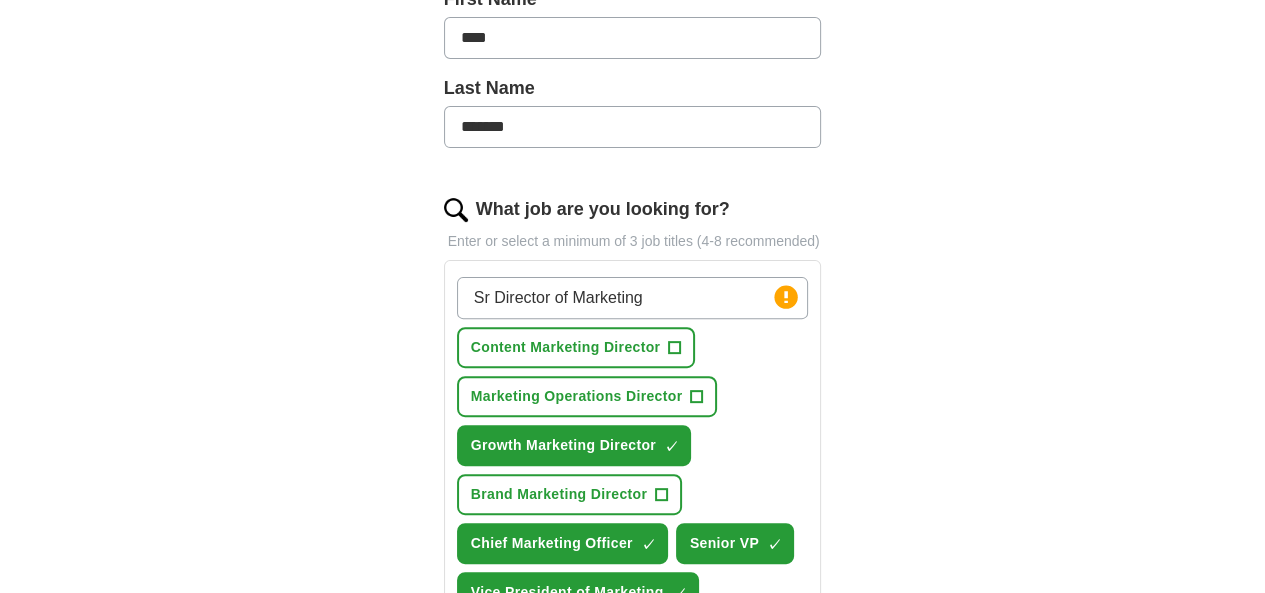 click on "Sr Director of Marketing" at bounding box center (633, 298) 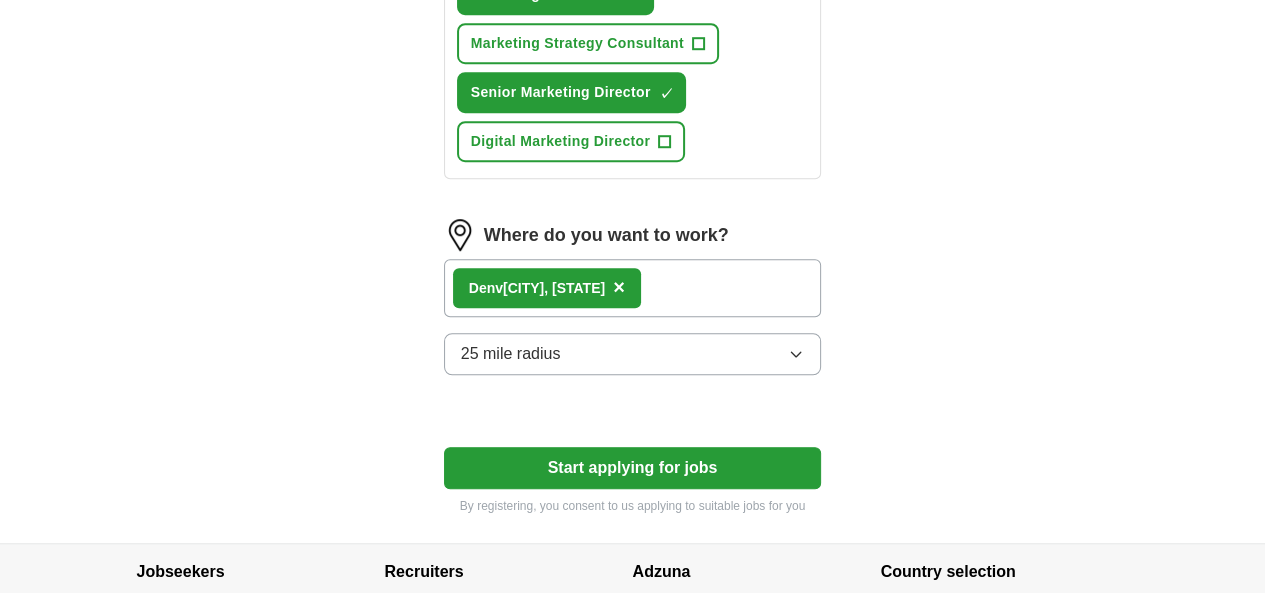 scroll, scrollTop: 1200, scrollLeft: 0, axis: vertical 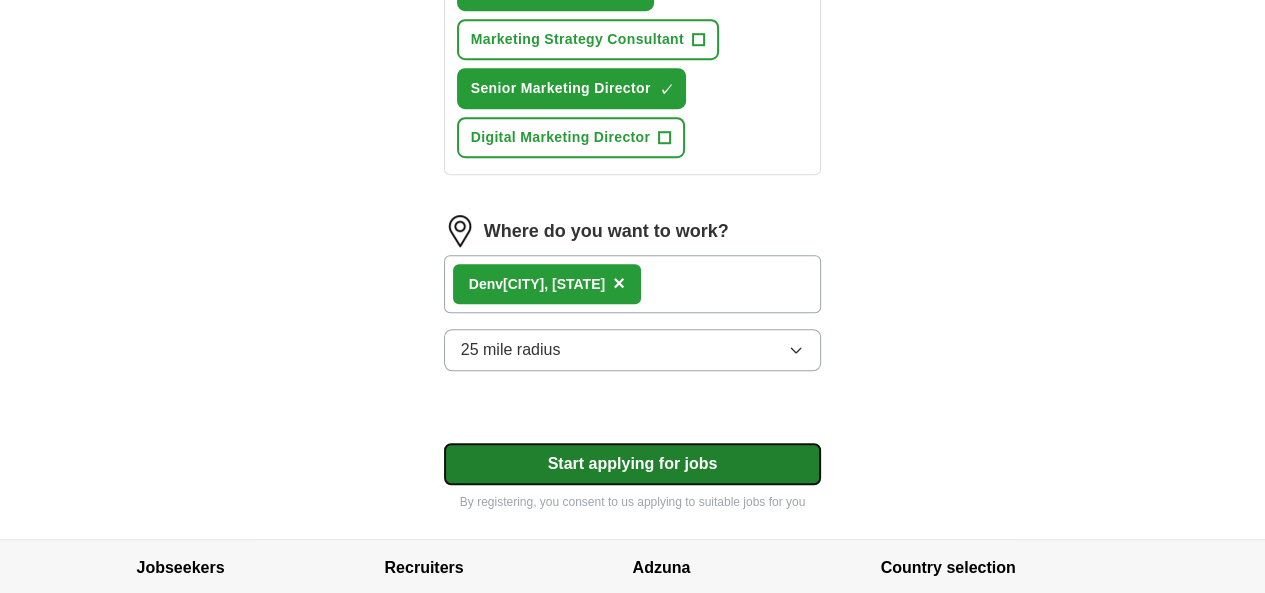 click on "Start applying for jobs" at bounding box center [633, 464] 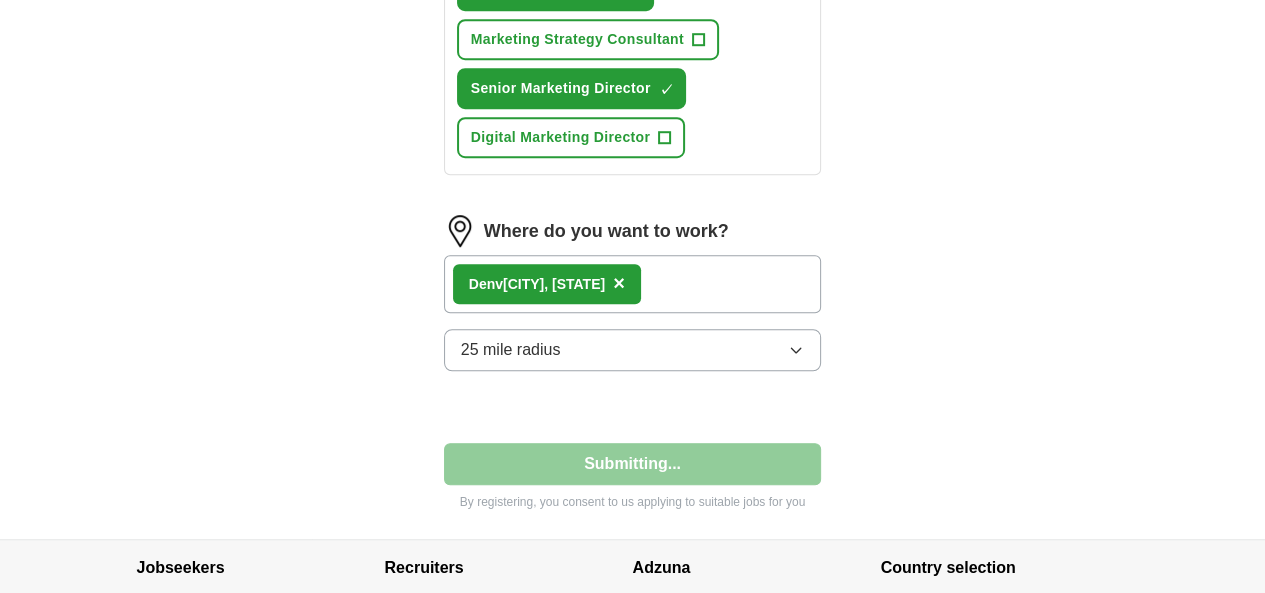 select on "**" 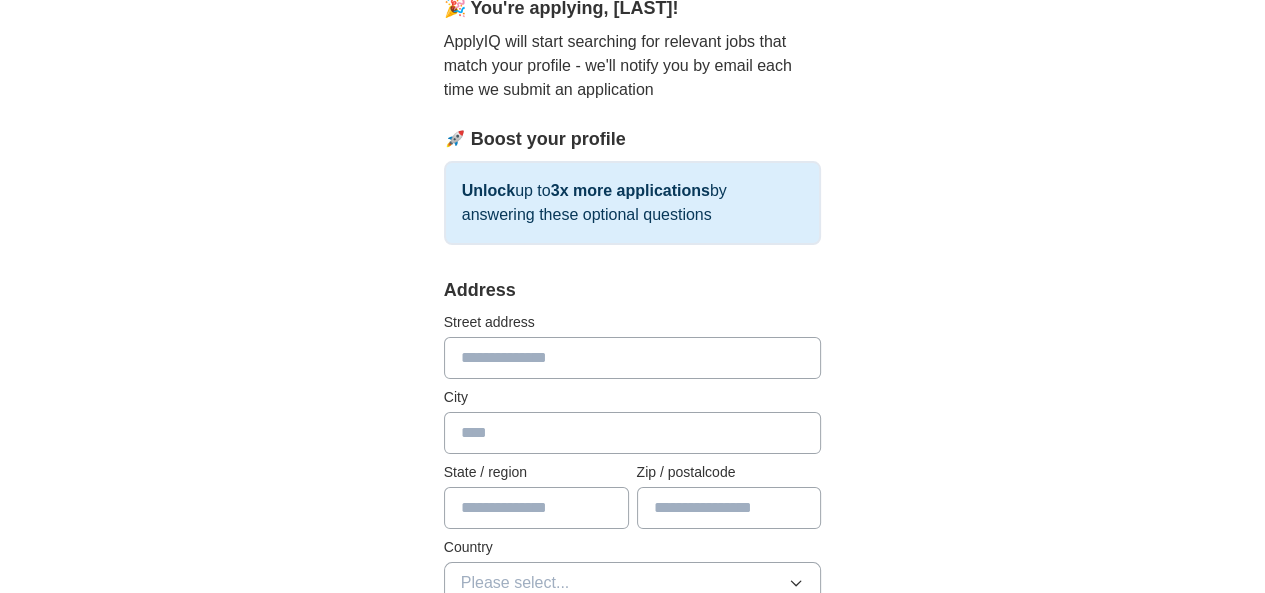 scroll, scrollTop: 200, scrollLeft: 0, axis: vertical 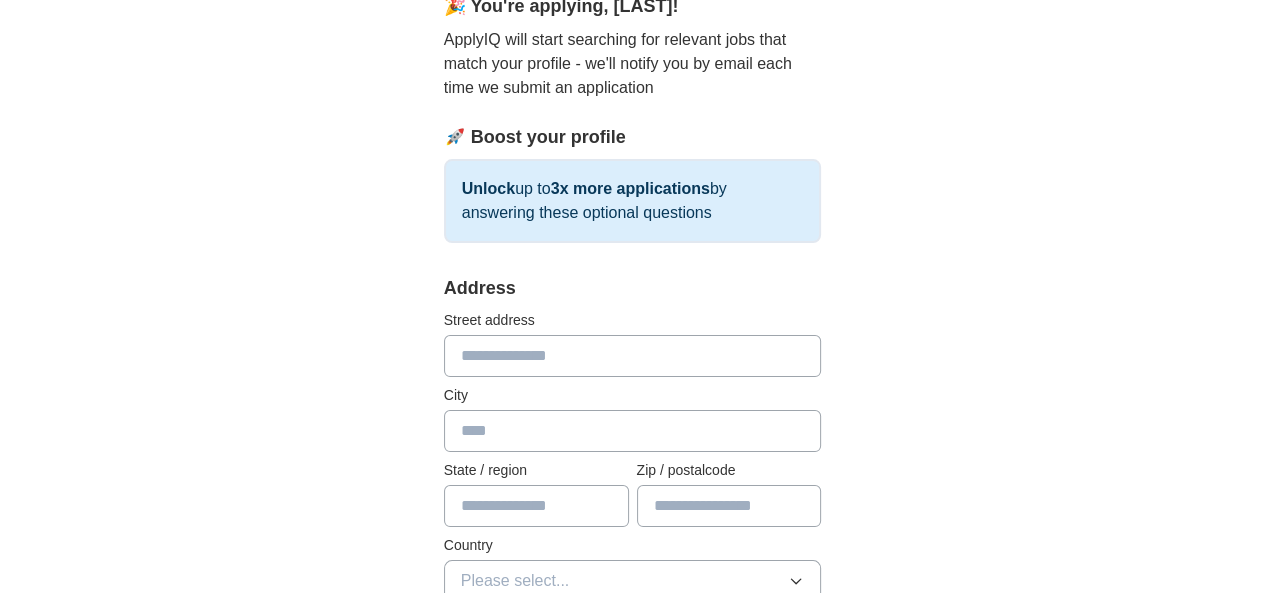 click at bounding box center (633, 356) 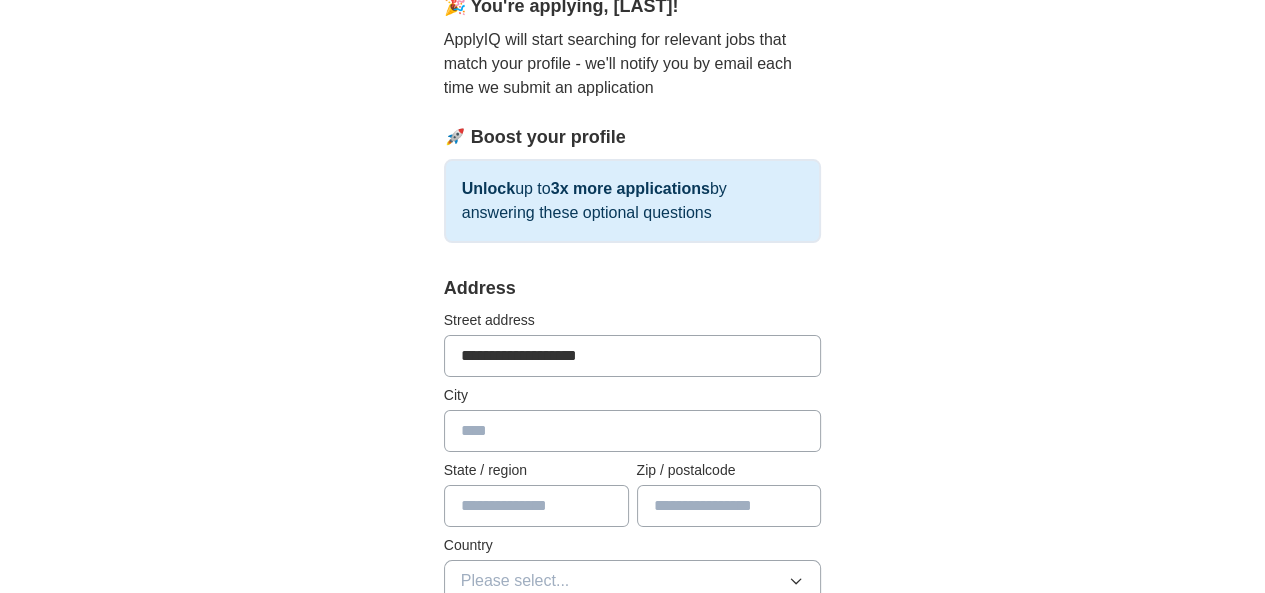 type on "**********" 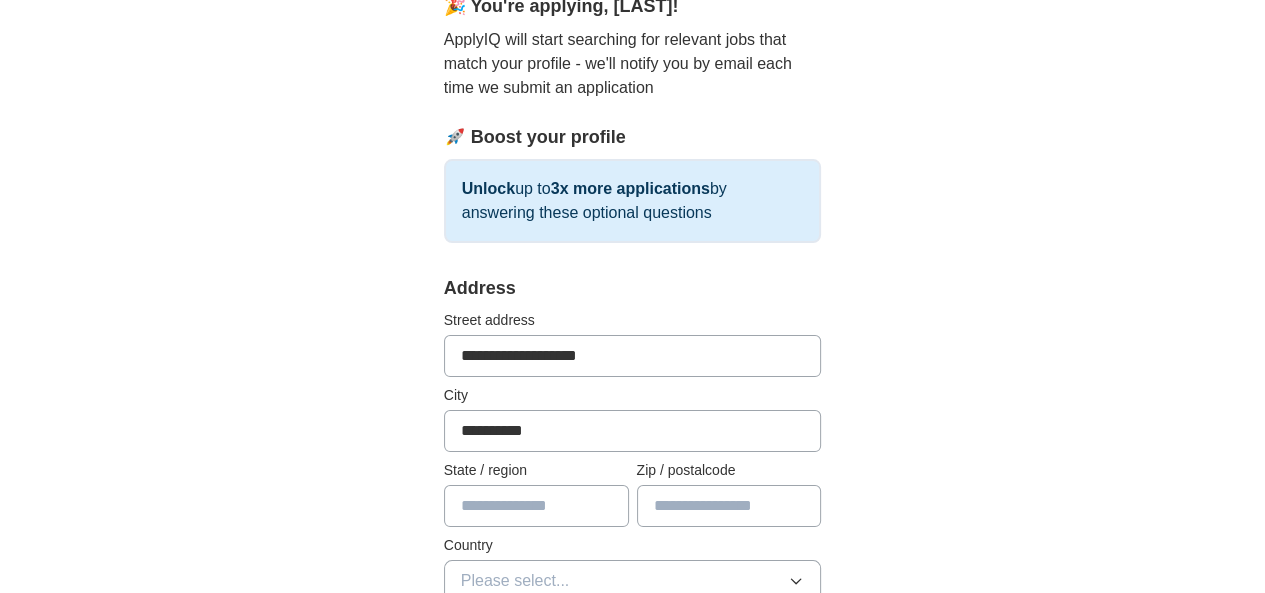 type on "**" 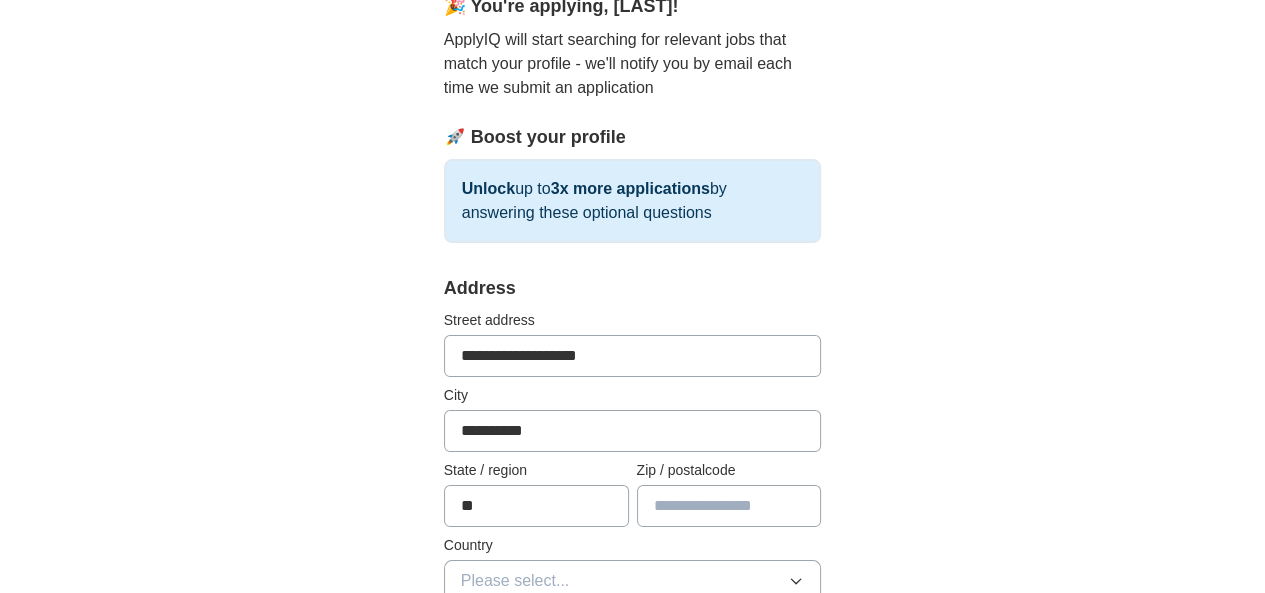 type on "*****" 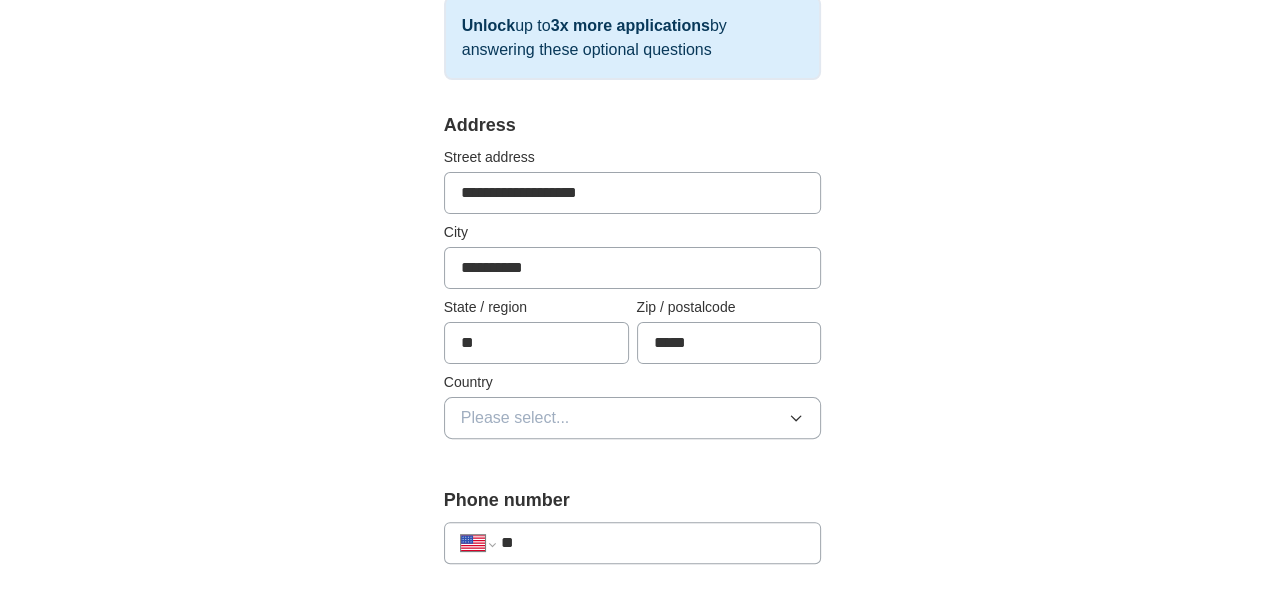 scroll, scrollTop: 400, scrollLeft: 0, axis: vertical 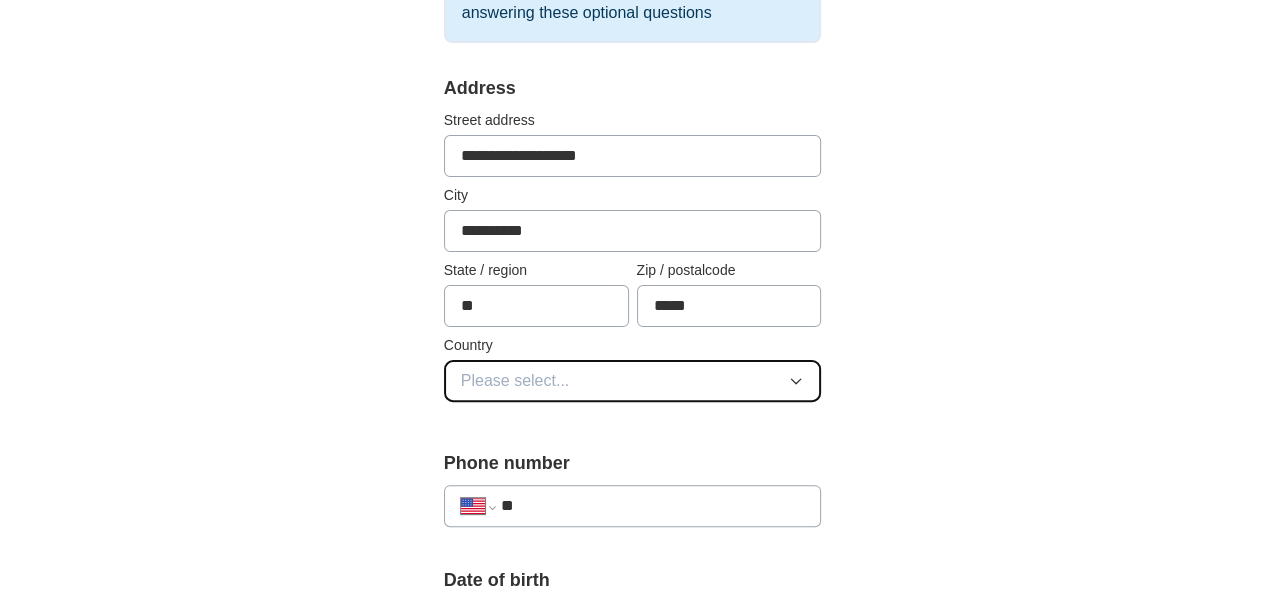 click on "Please select..." at bounding box center (633, 381) 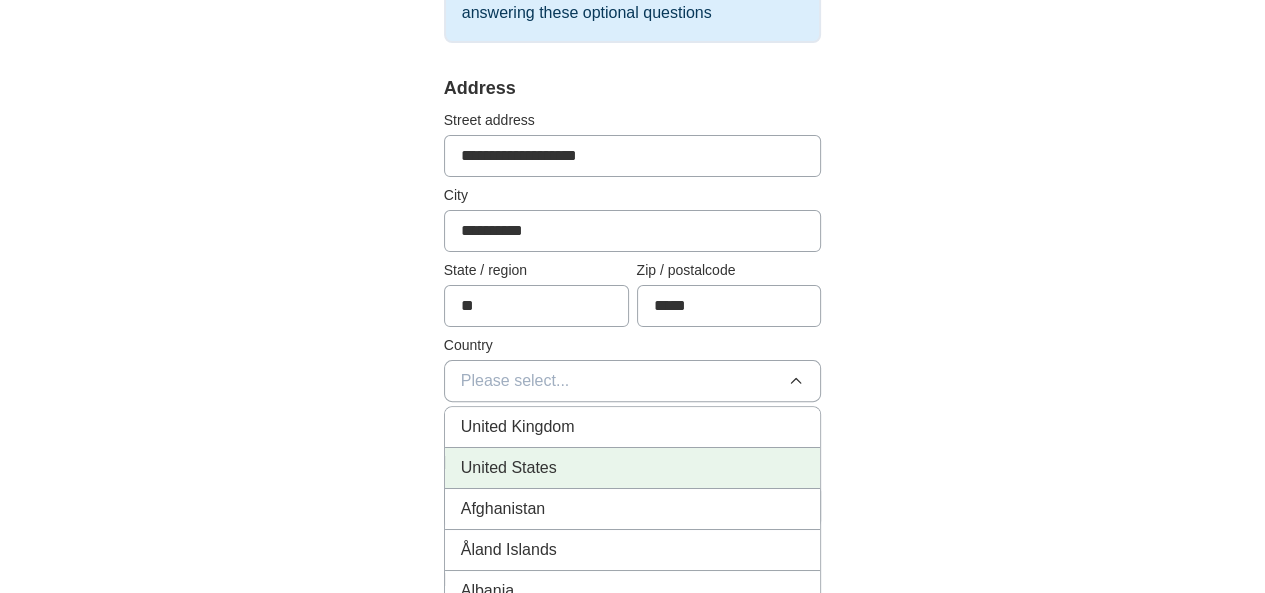 click on "United States" at bounding box center (633, 468) 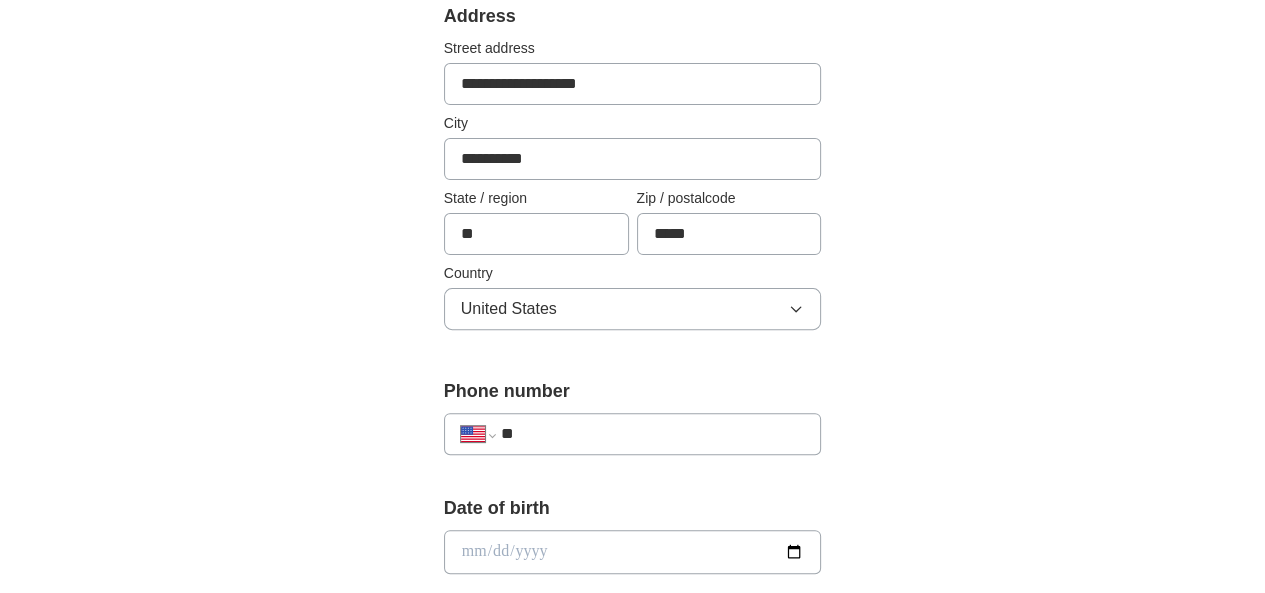 scroll, scrollTop: 500, scrollLeft: 0, axis: vertical 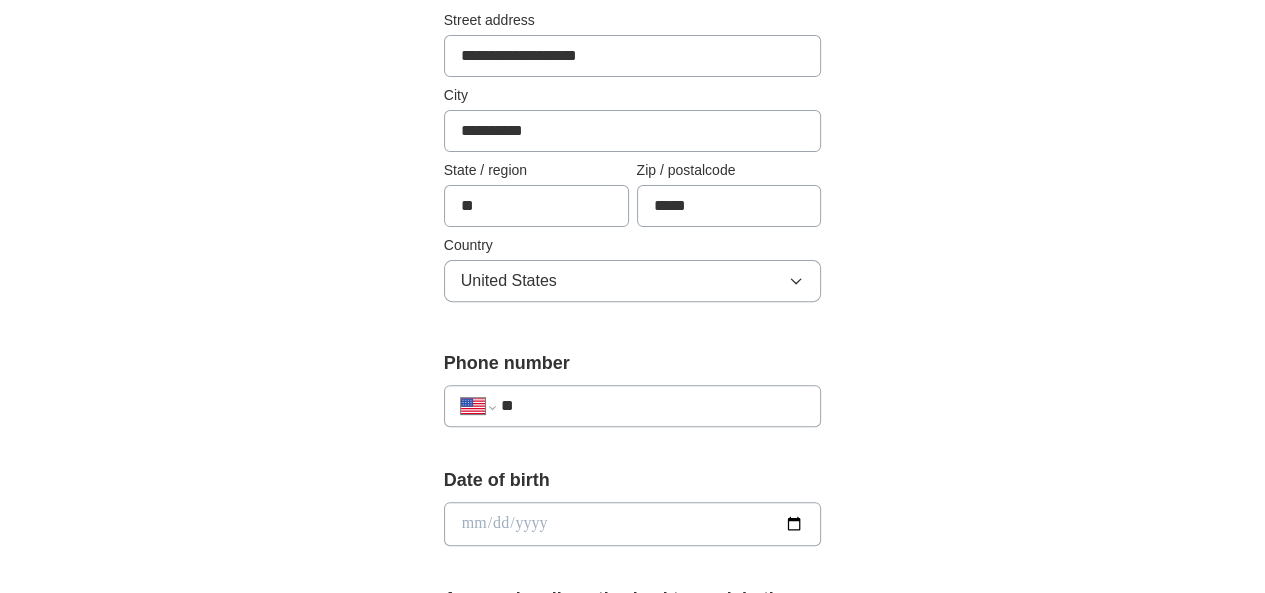 click on "**********" at bounding box center [633, 406] 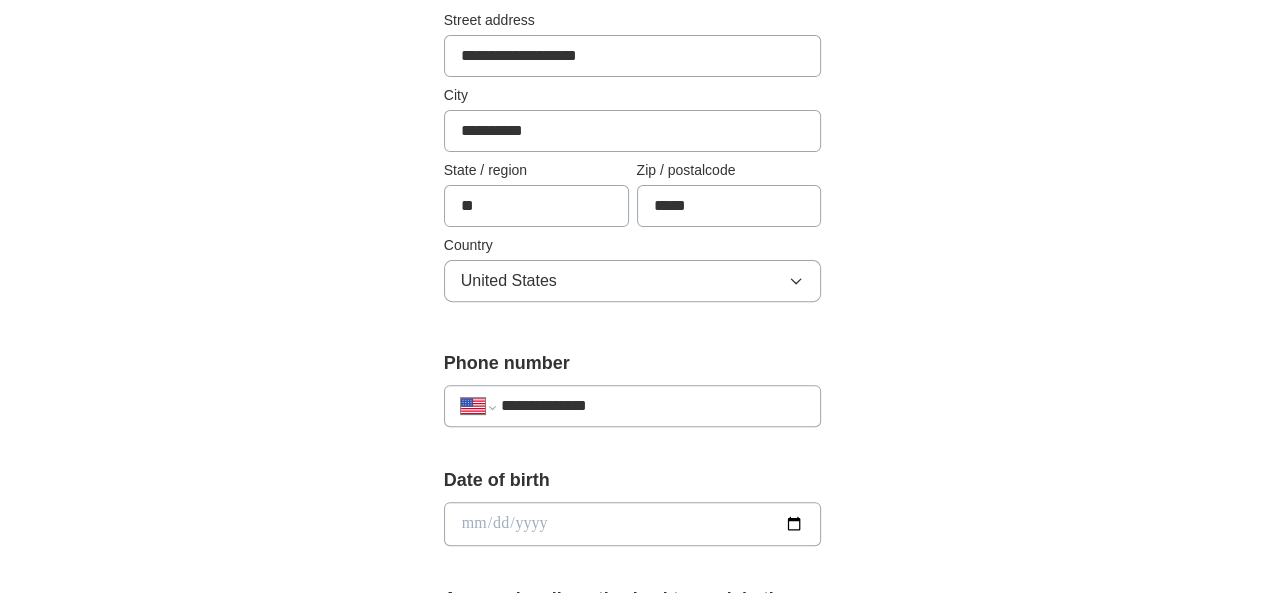 scroll, scrollTop: 524, scrollLeft: 0, axis: vertical 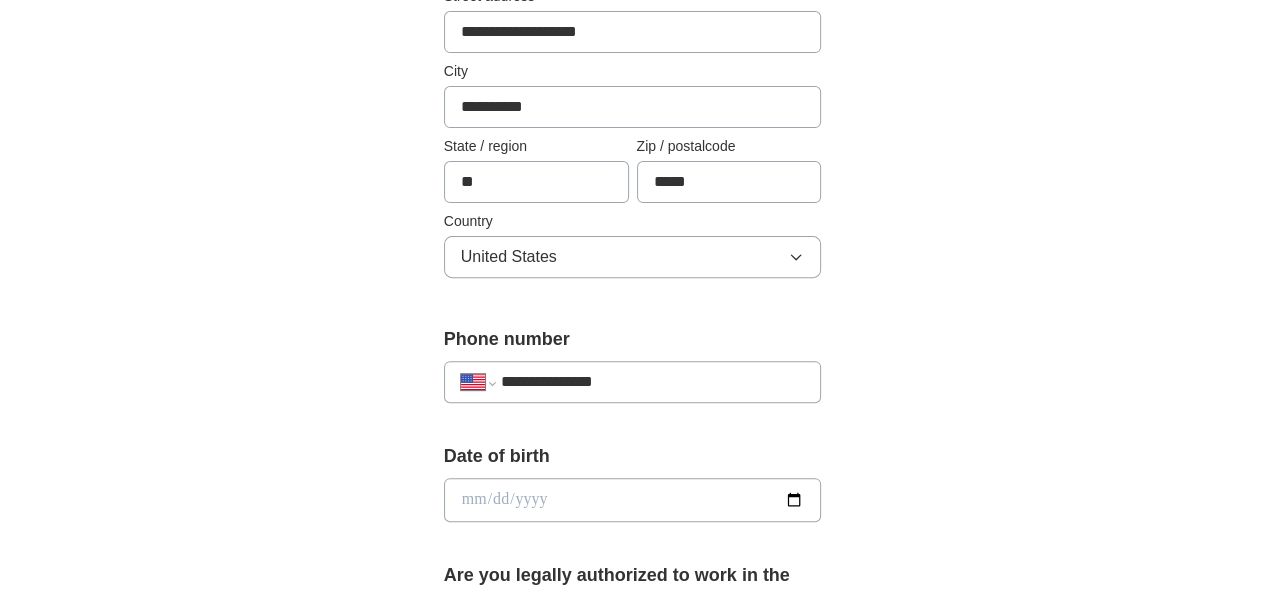 click on "**********" at bounding box center (653, 382) 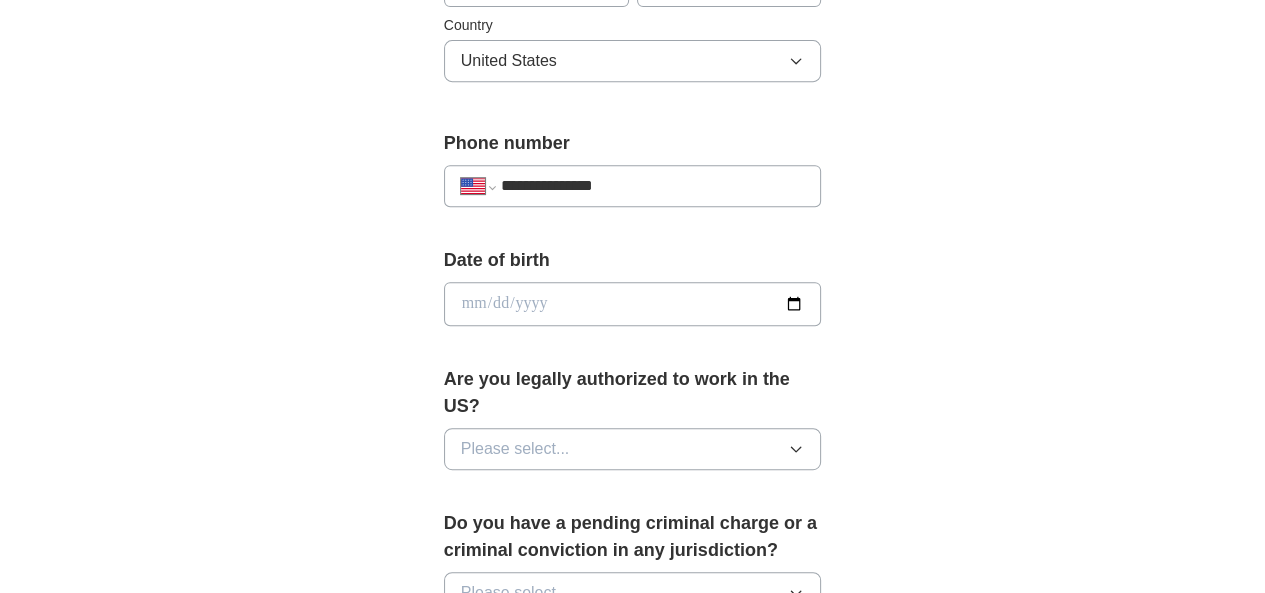 scroll, scrollTop: 824, scrollLeft: 0, axis: vertical 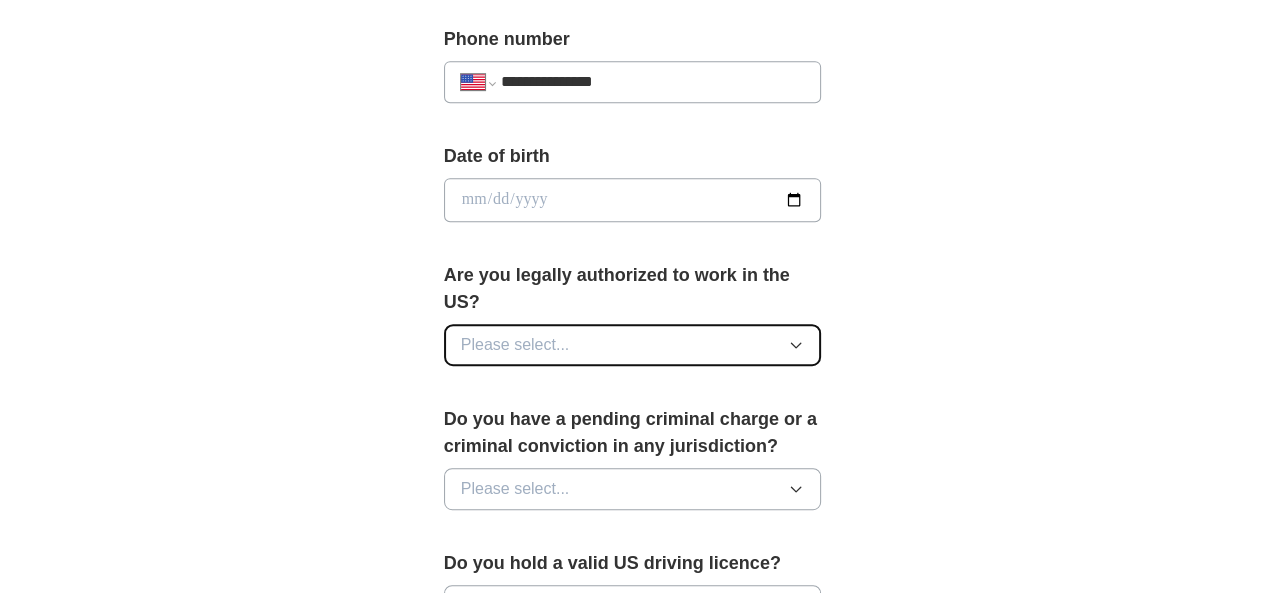 click on "Please select..." at bounding box center (633, 345) 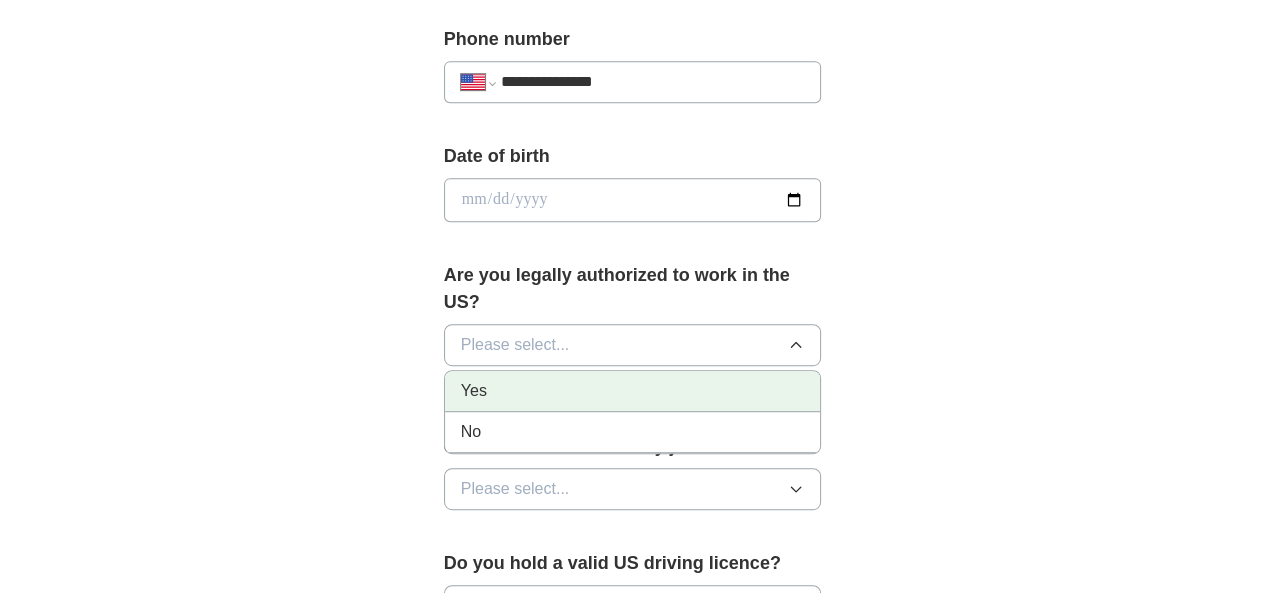 click on "Yes" at bounding box center (633, 391) 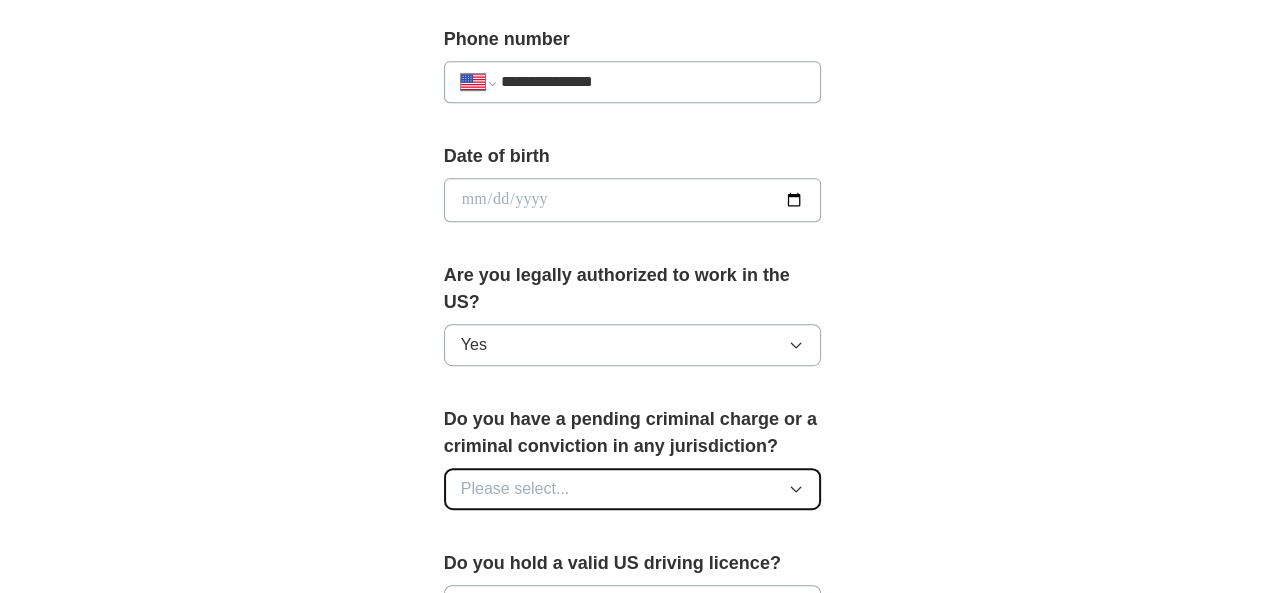 click on "Please select..." at bounding box center (633, 489) 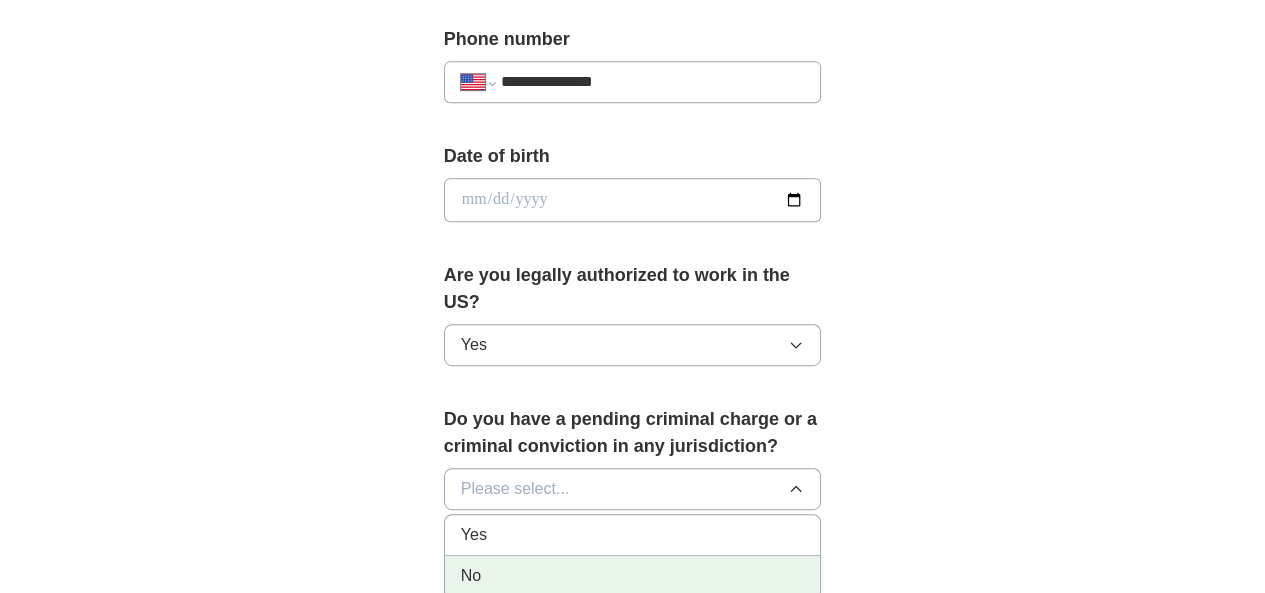 click on "No" at bounding box center (633, 576) 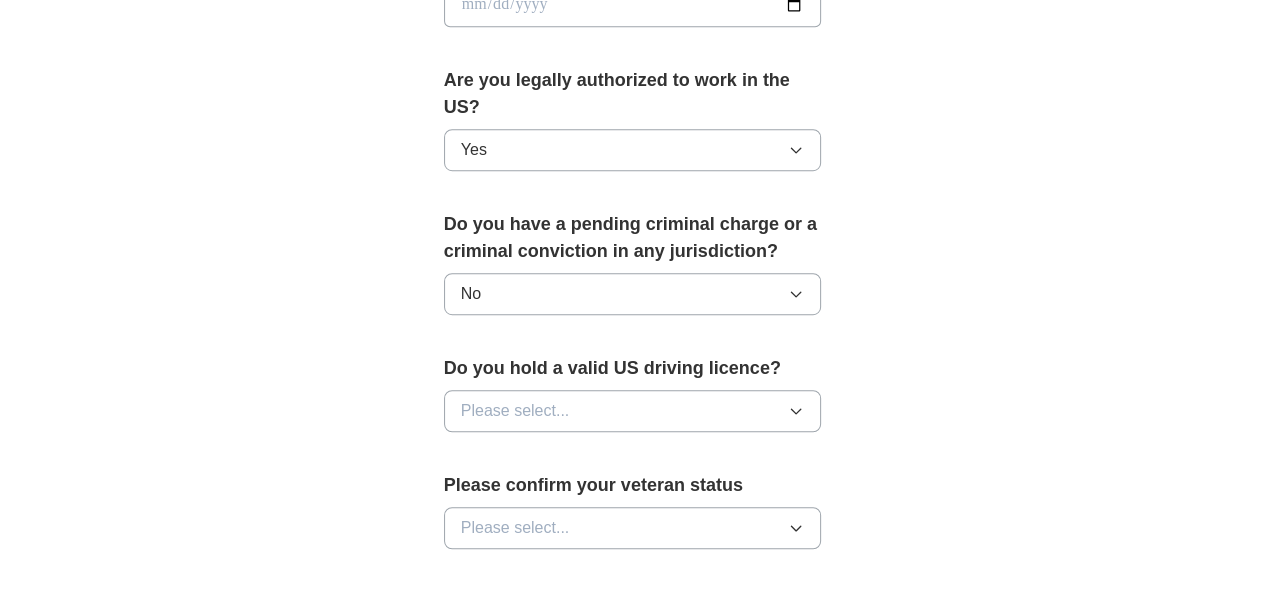 scroll, scrollTop: 1024, scrollLeft: 0, axis: vertical 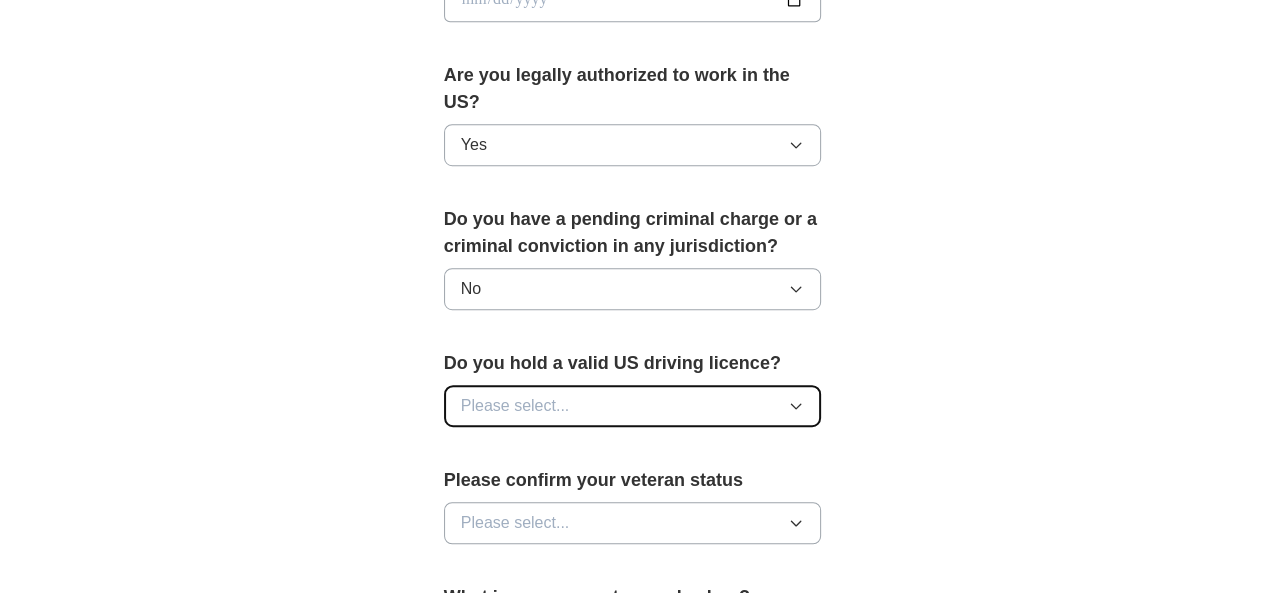 click on "Please select..." at bounding box center [633, 406] 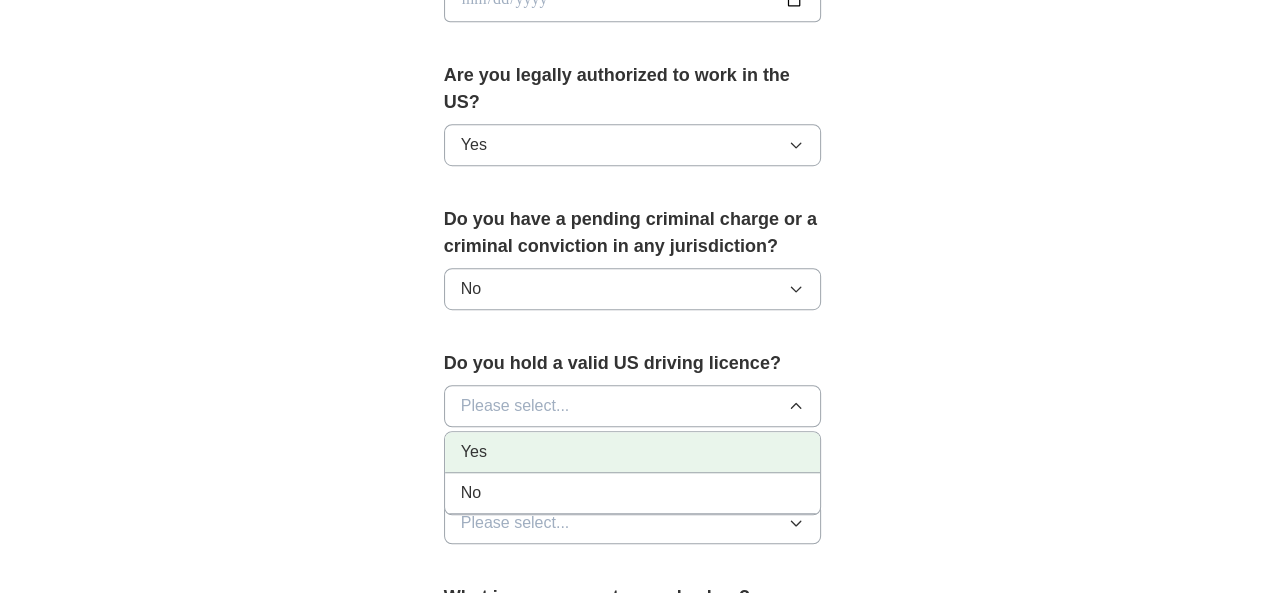 click on "Yes" at bounding box center [633, 452] 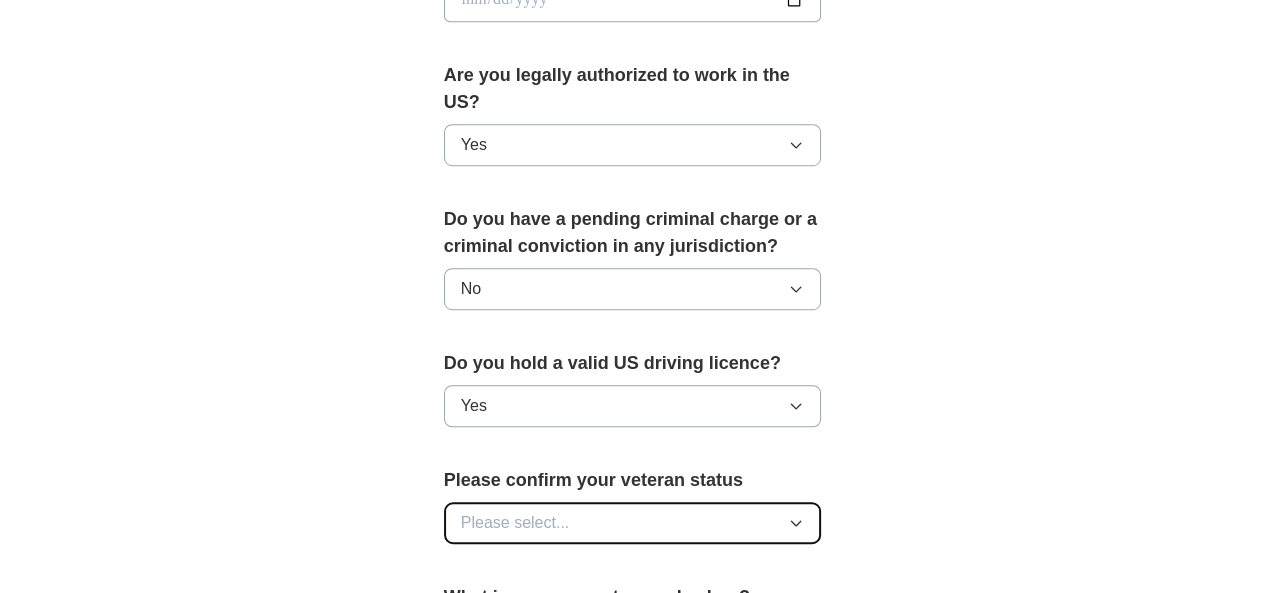 click on "Please select..." at bounding box center [633, 523] 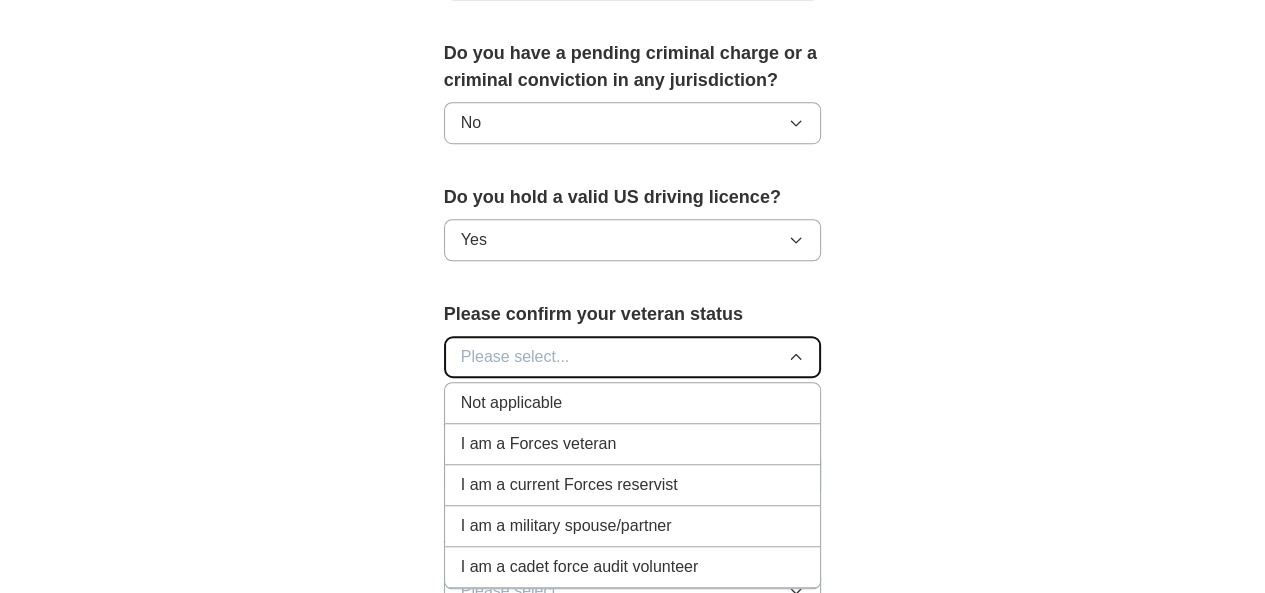 scroll, scrollTop: 1224, scrollLeft: 0, axis: vertical 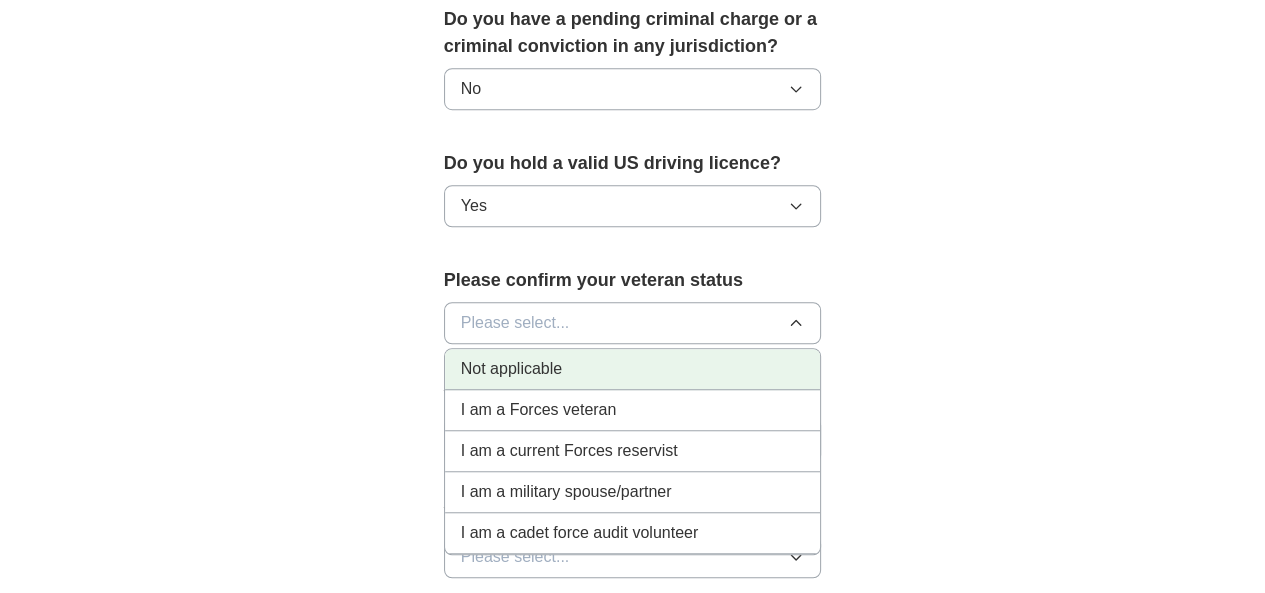 click on "Not applicable" at bounding box center [633, 369] 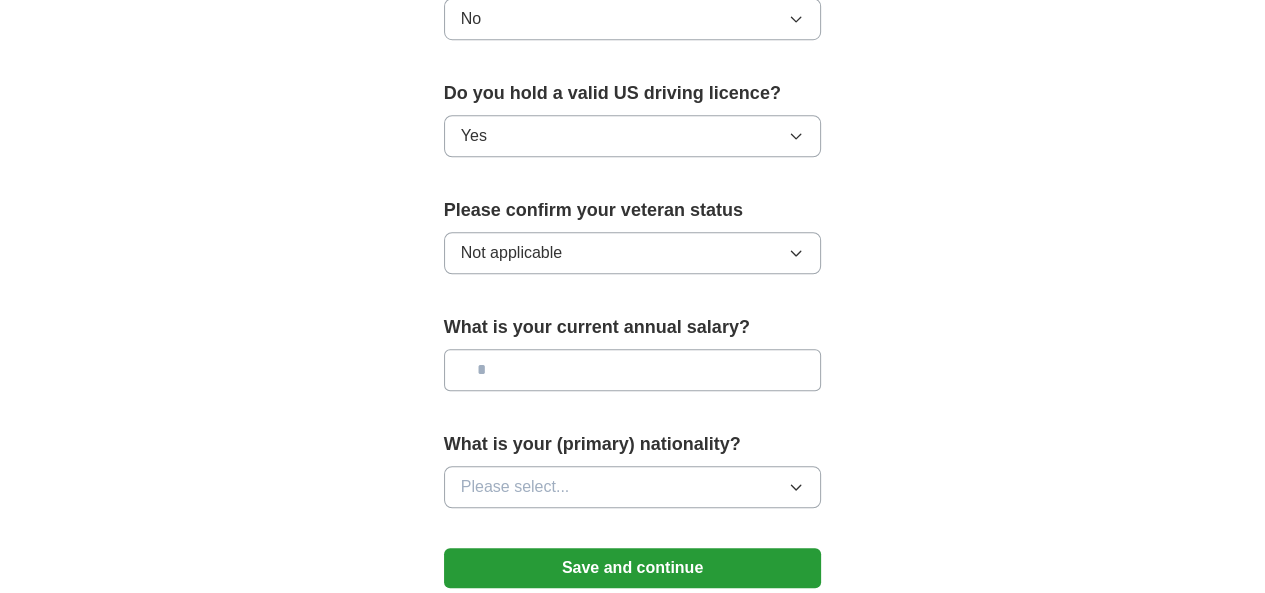 scroll, scrollTop: 1324, scrollLeft: 0, axis: vertical 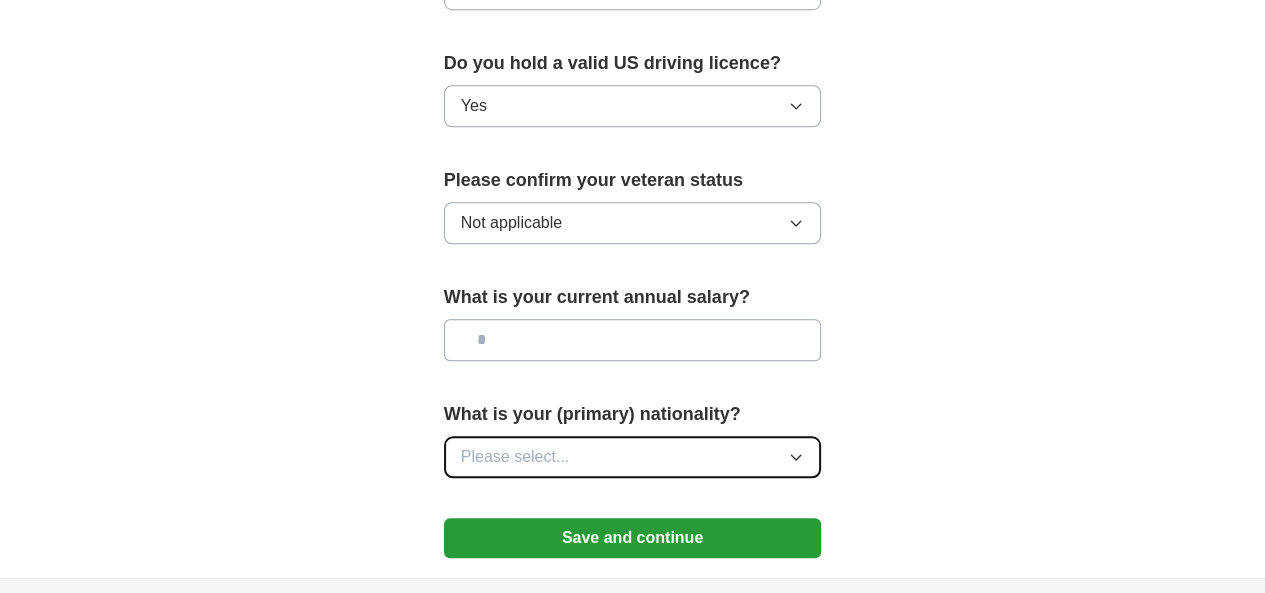 click 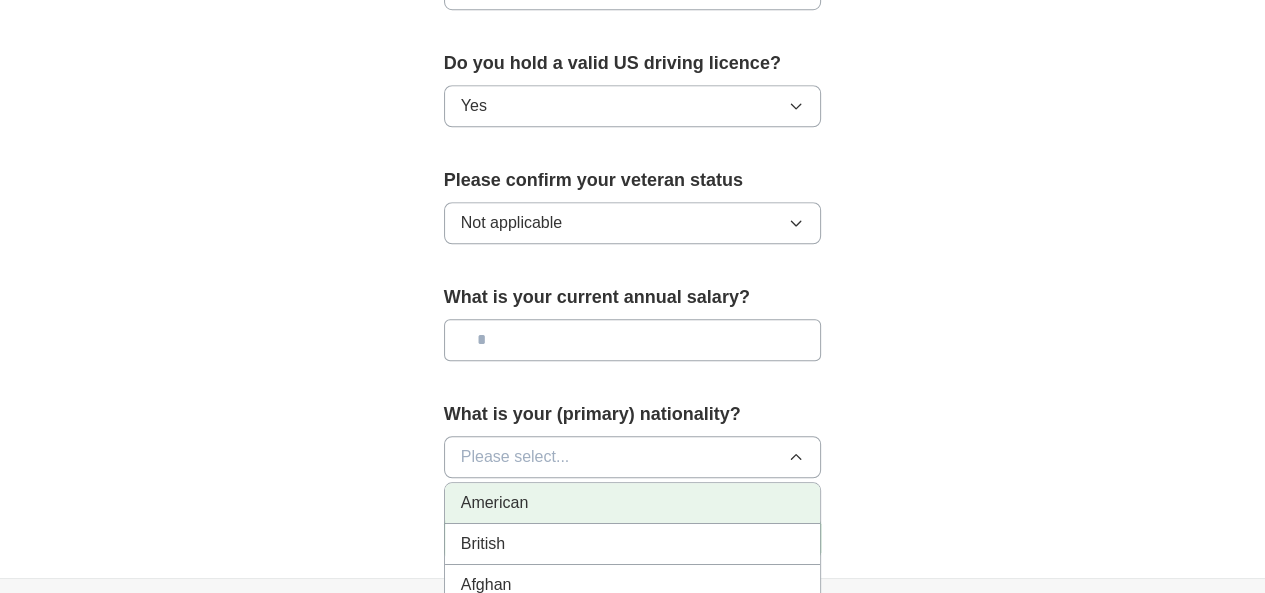 click on "American" at bounding box center (633, 503) 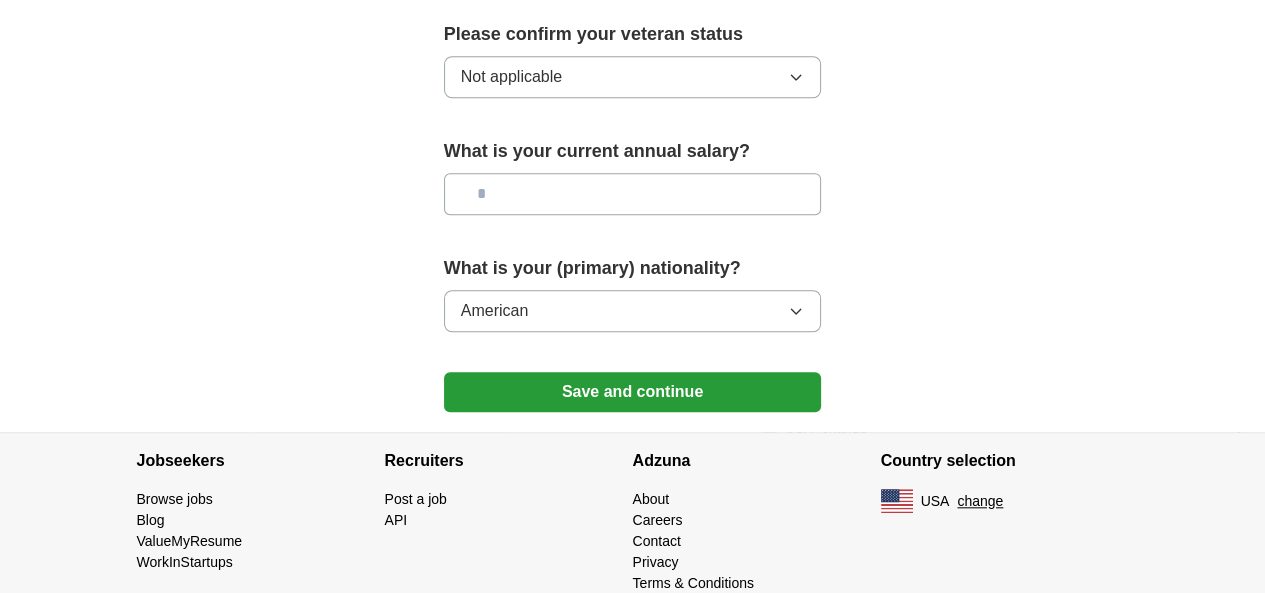 scroll, scrollTop: 1478, scrollLeft: 0, axis: vertical 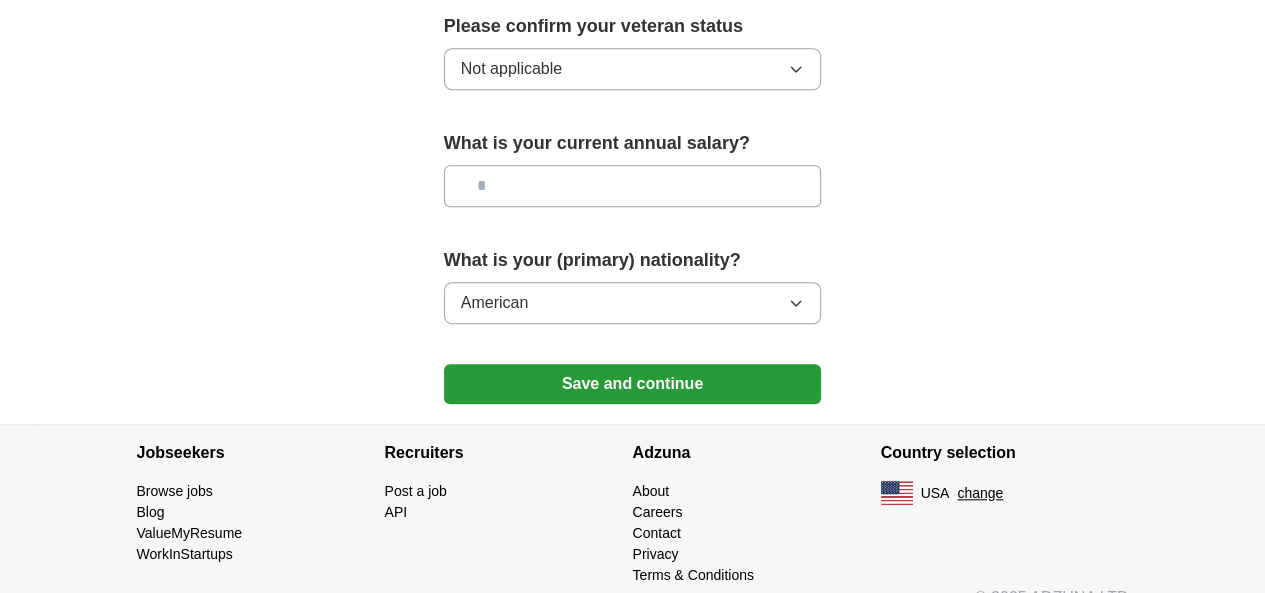 click at bounding box center (633, 186) 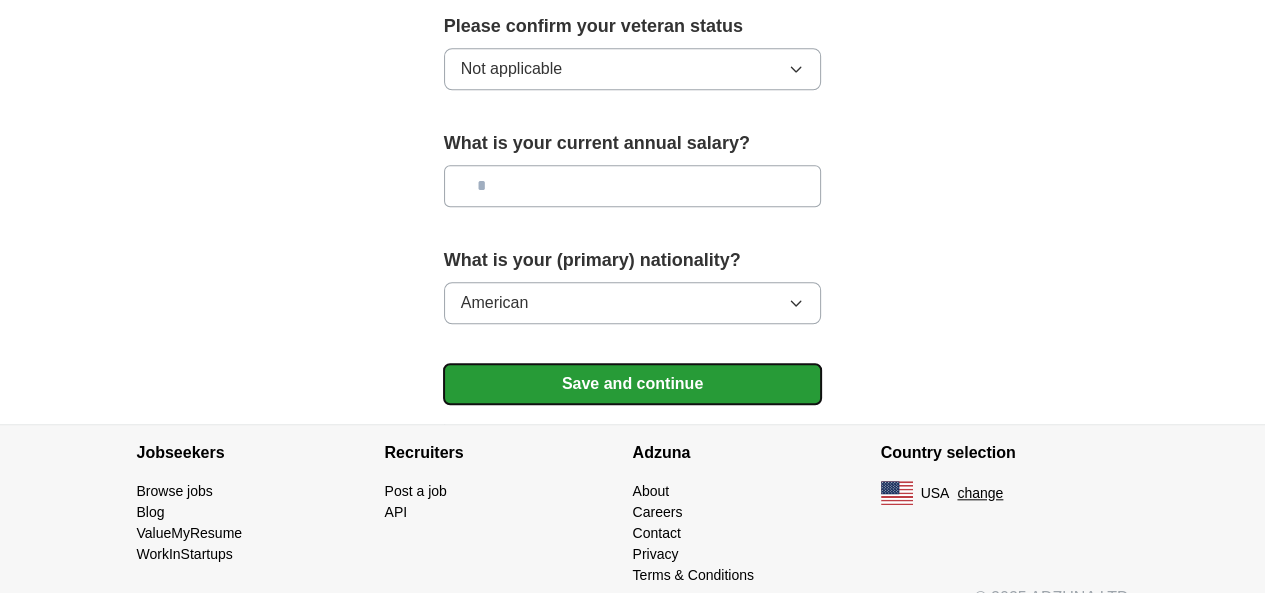 click on "Save and continue" at bounding box center (633, 384) 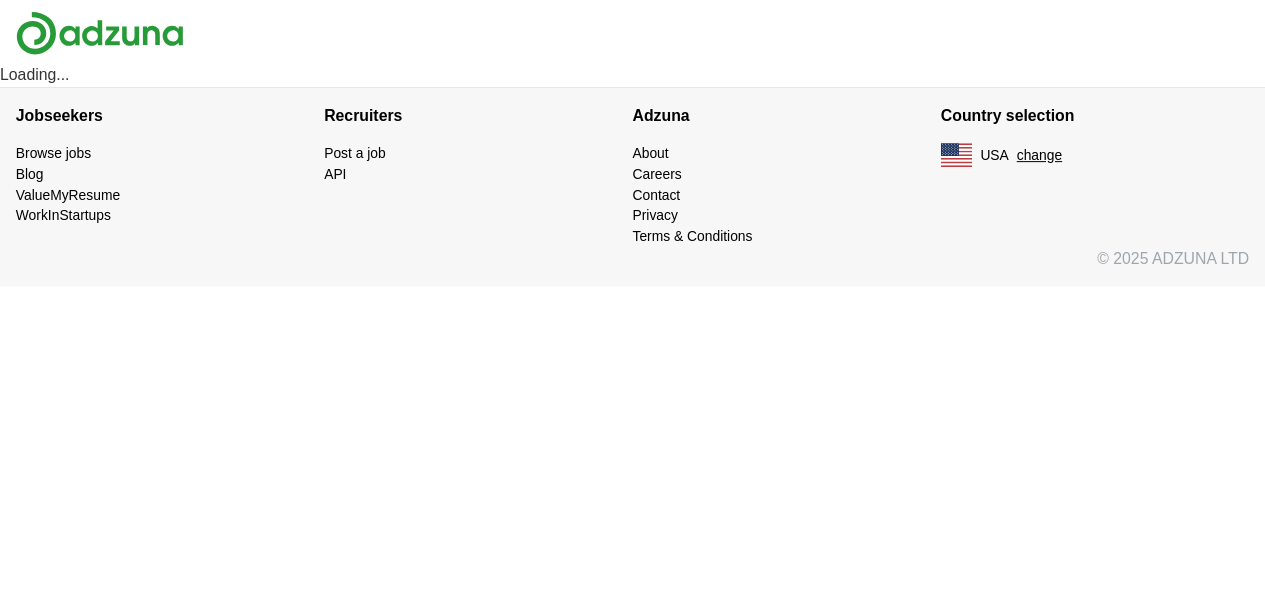 scroll, scrollTop: 0, scrollLeft: 0, axis: both 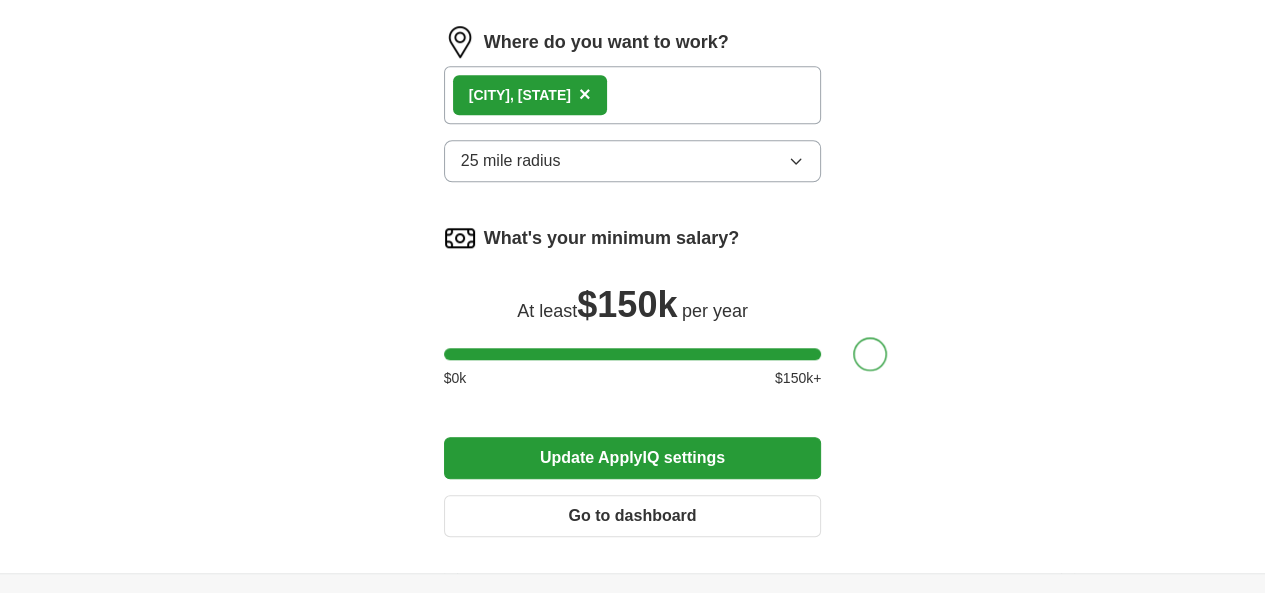 drag, startPoint x: 421, startPoint y: 261, endPoint x: 926, endPoint y: 249, distance: 505.14255 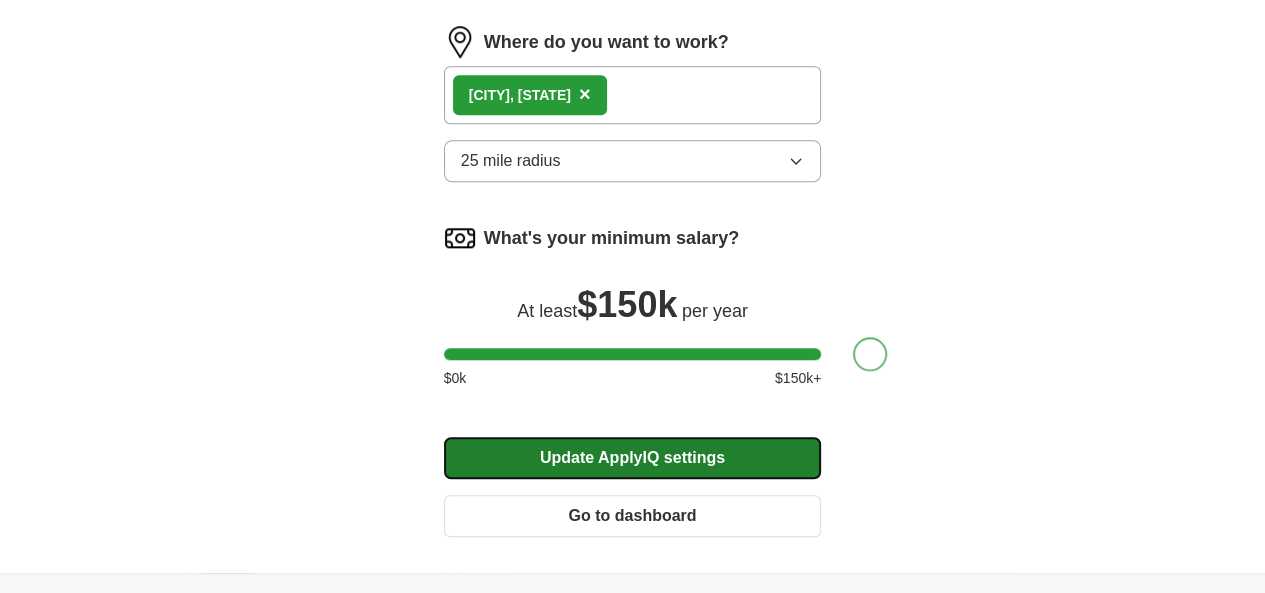 click on "Update ApplyIQ settings" at bounding box center [633, 458] 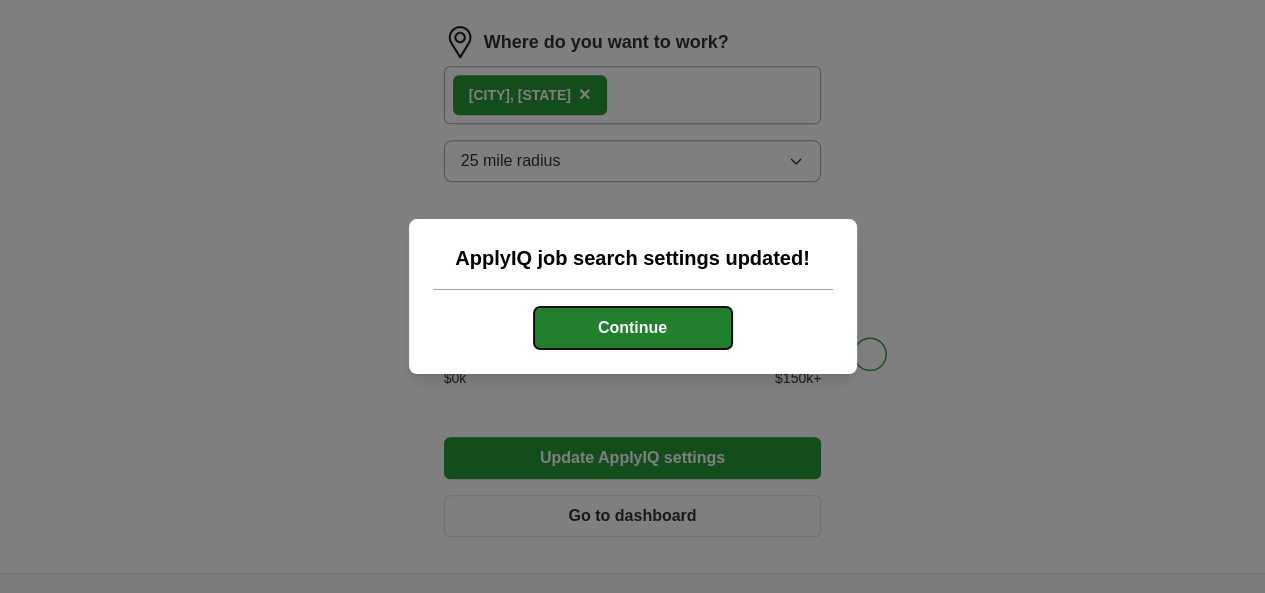 click on "Continue" at bounding box center [633, 328] 